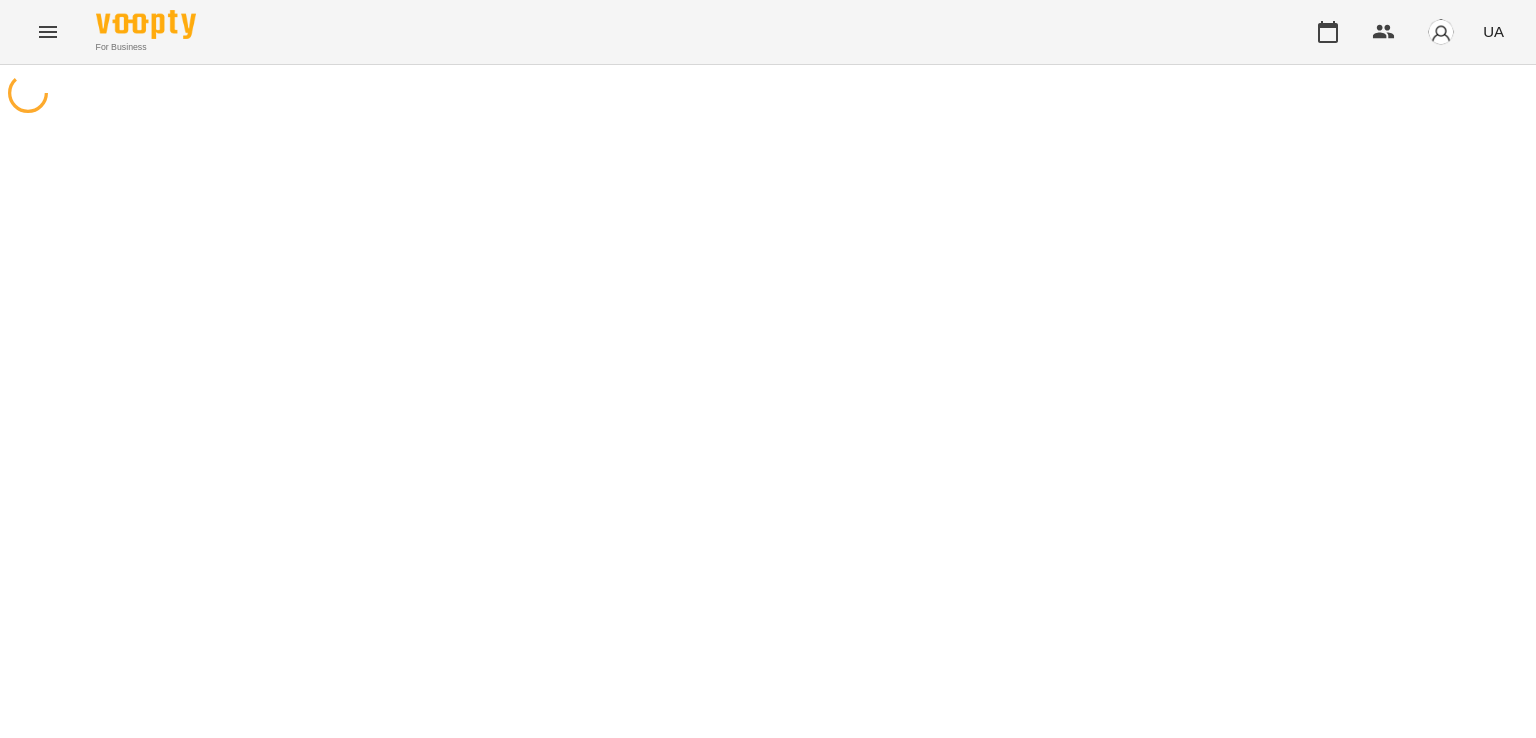 scroll, scrollTop: 0, scrollLeft: 0, axis: both 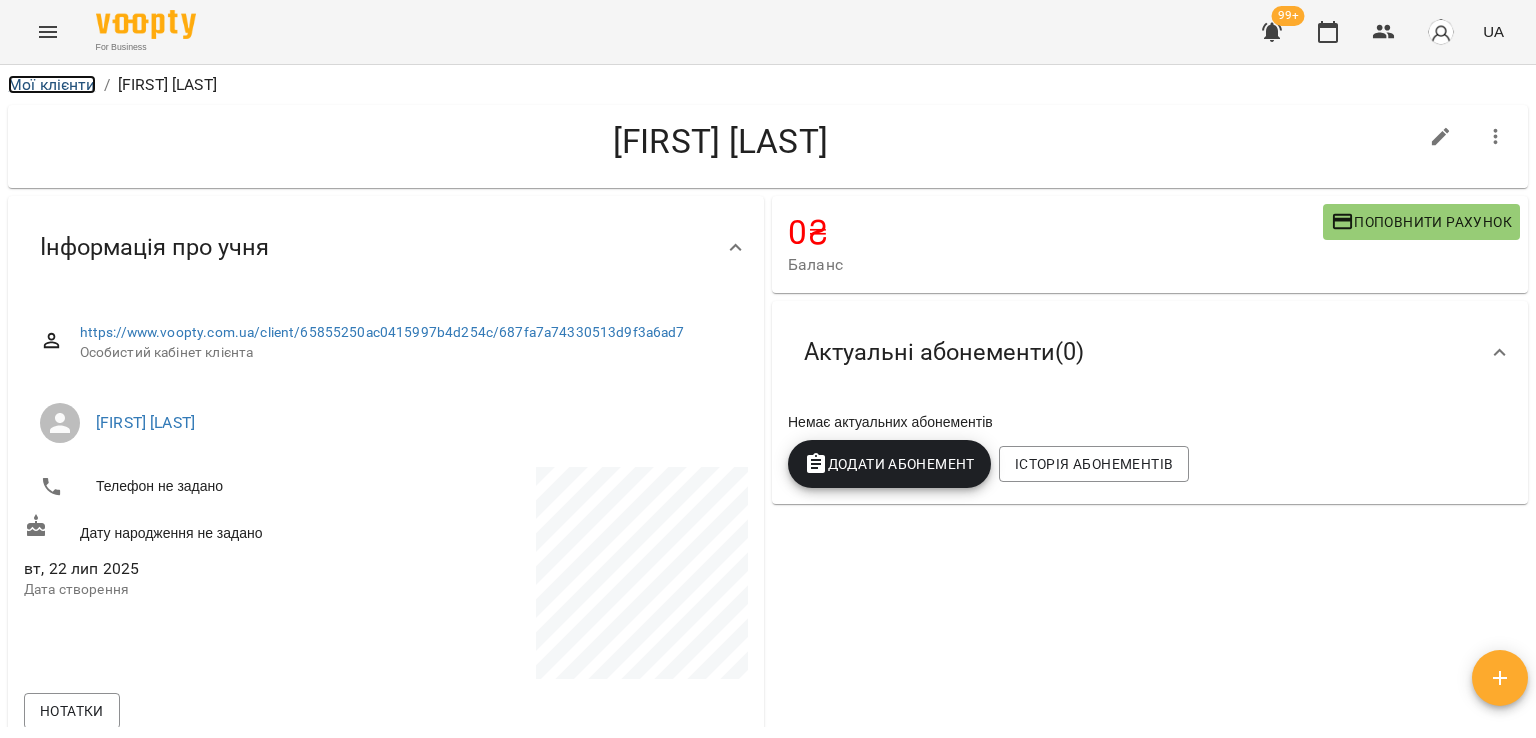 click on "Мої клієнти" at bounding box center (52, 84) 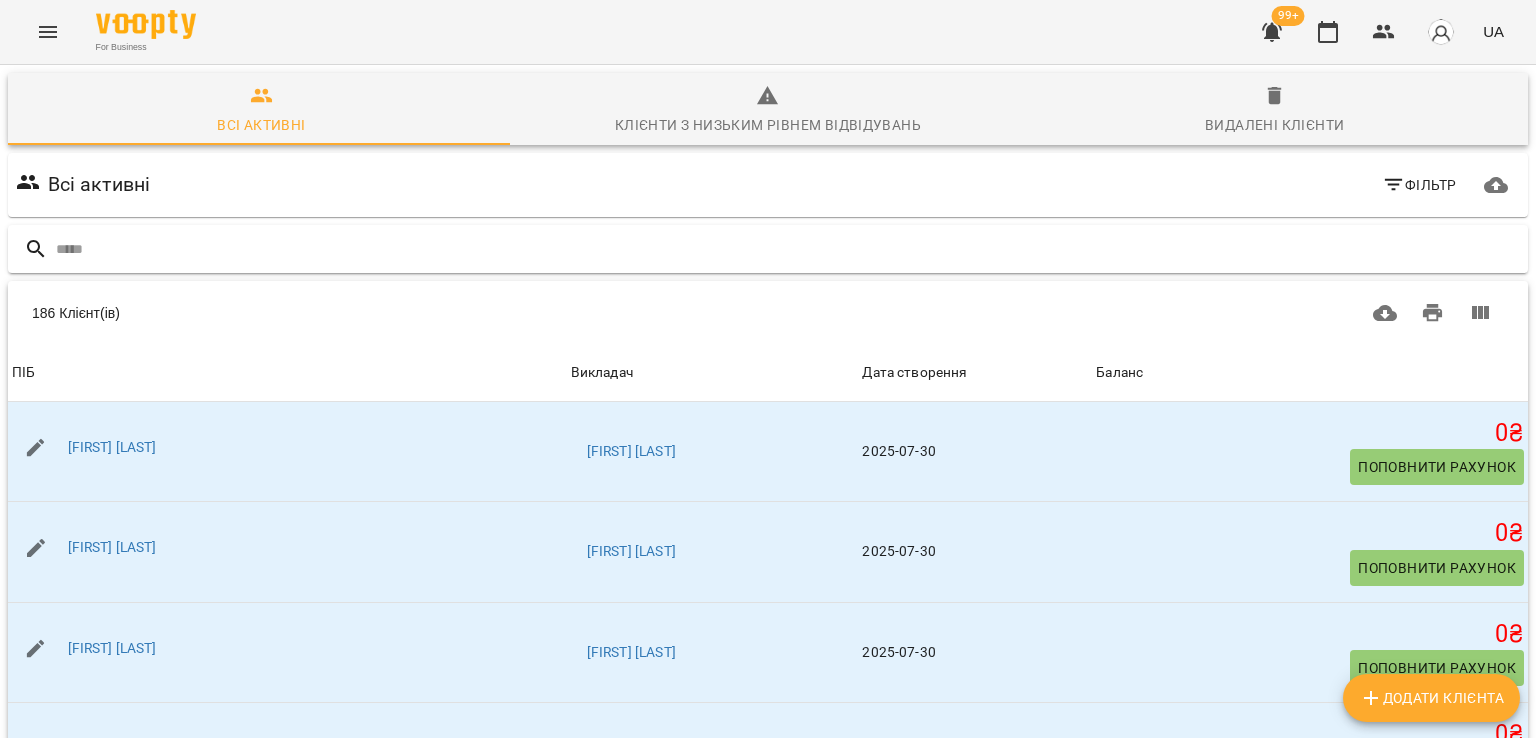 click at bounding box center (788, 249) 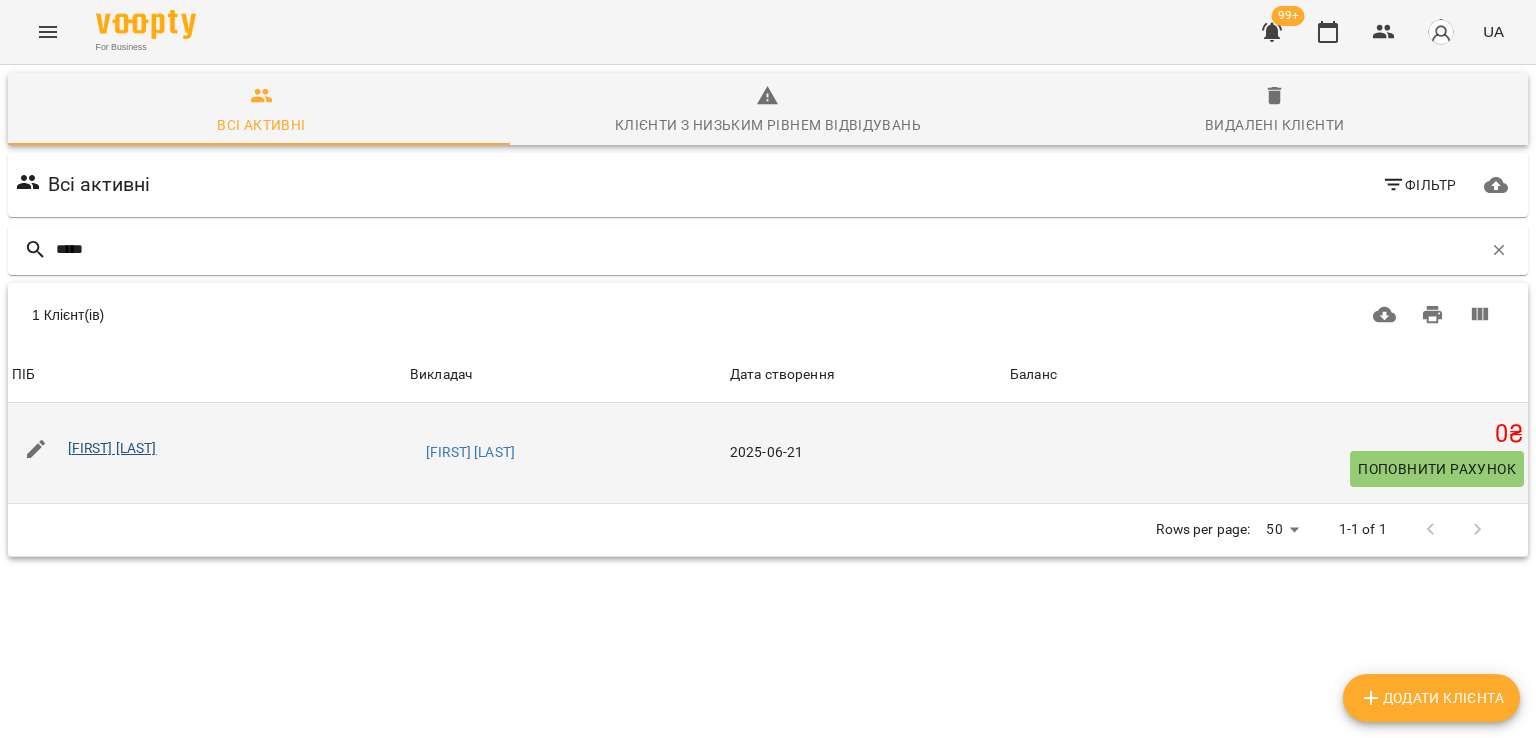 type on "*****" 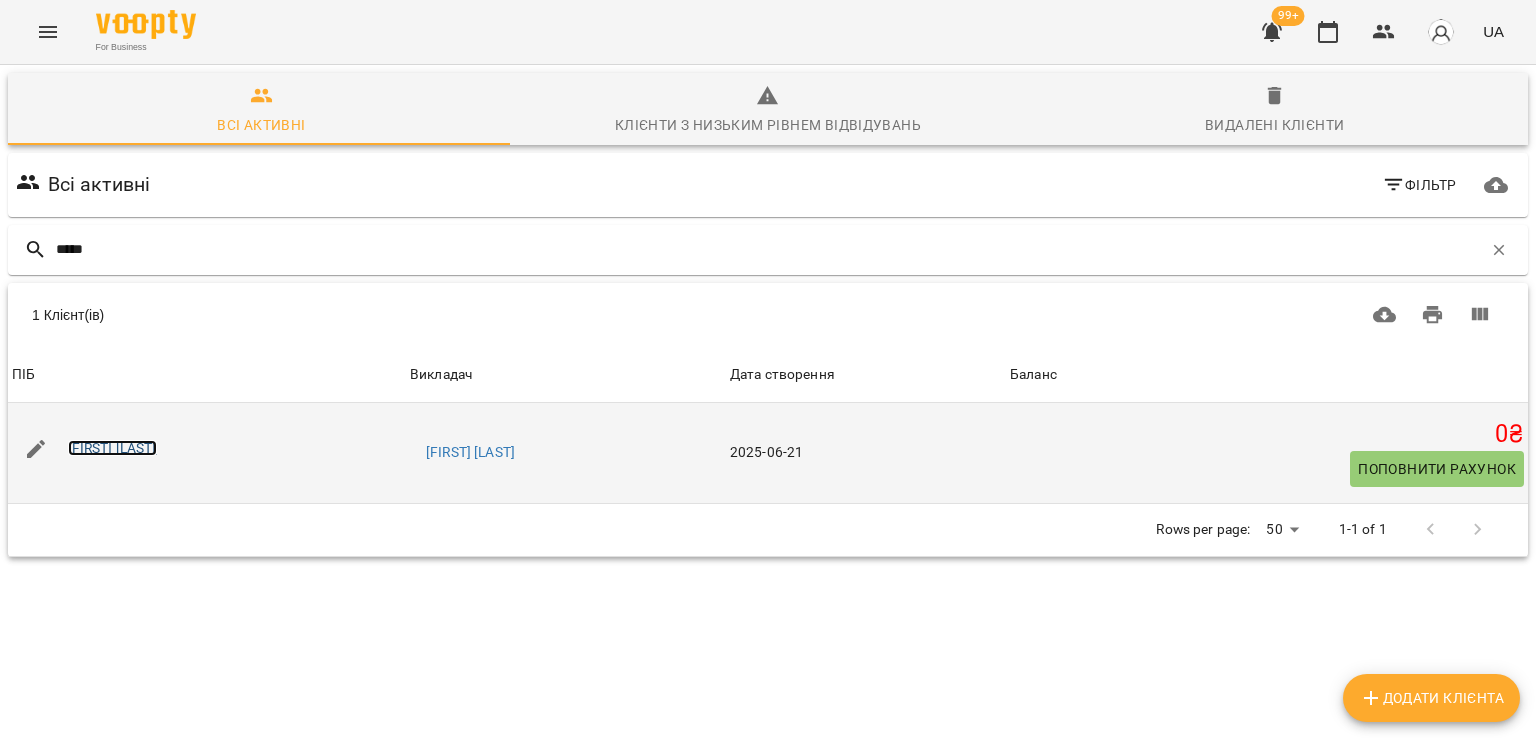 click on "[FIRST] [LAST]" at bounding box center (112, 448) 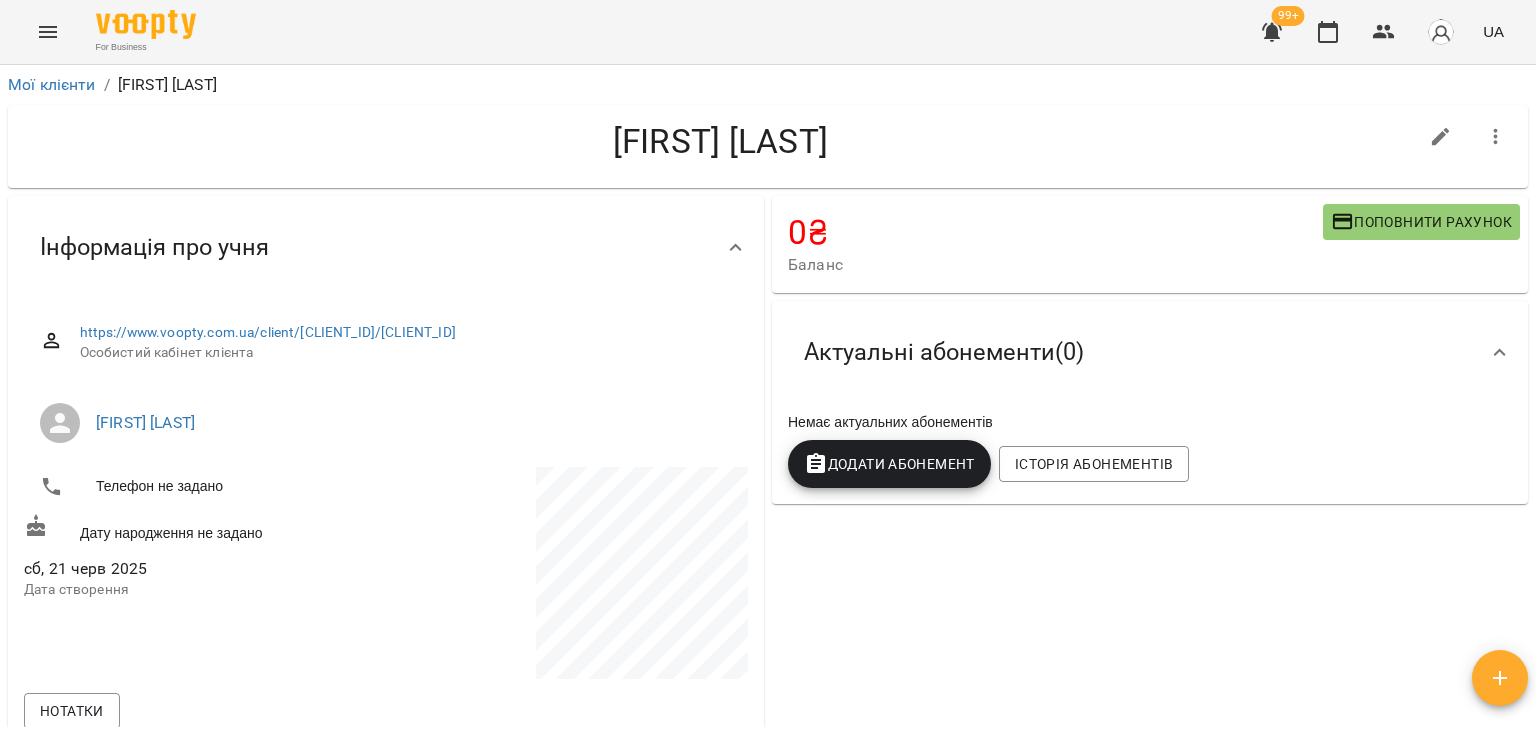 click on "Додати Абонемент" at bounding box center [889, 464] 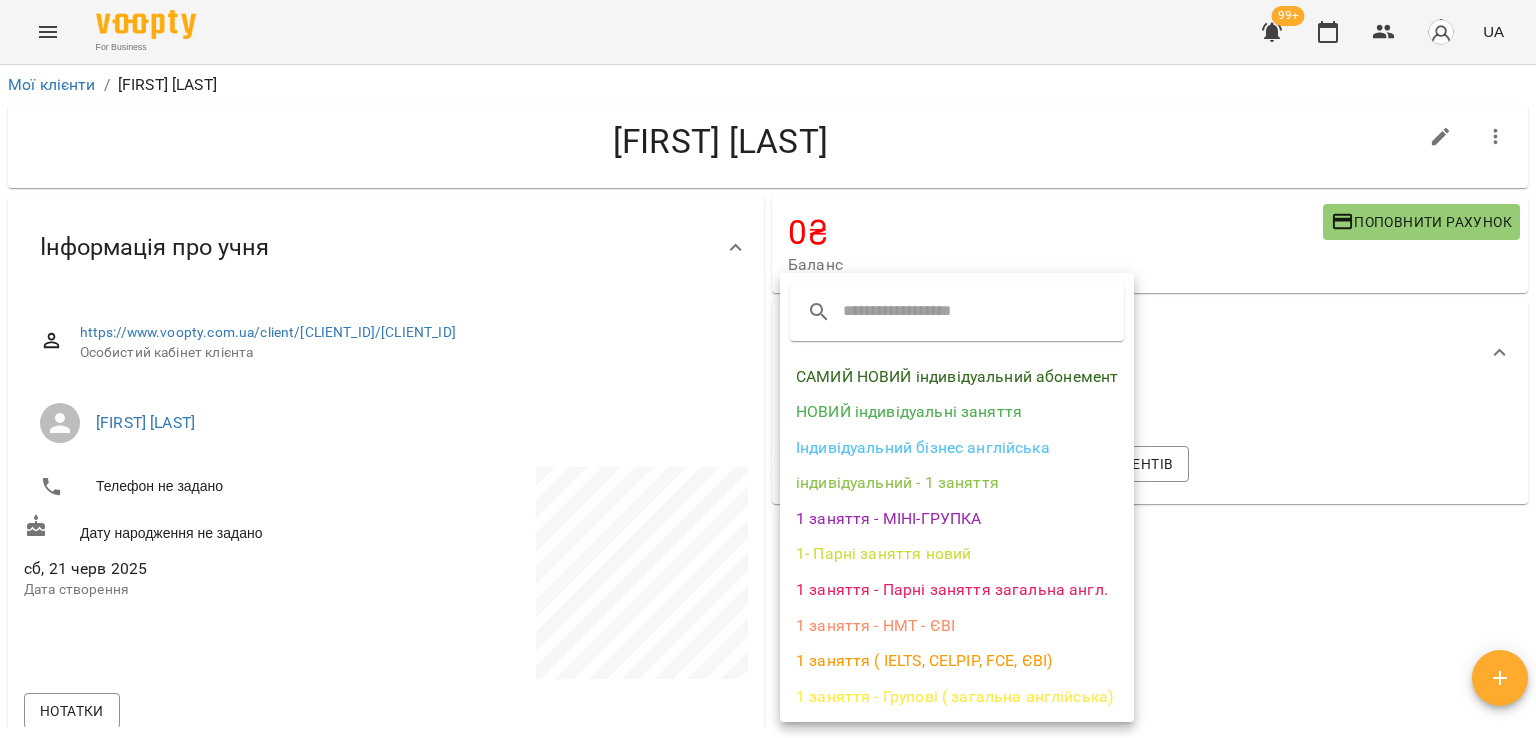 click on "САМИЙ НОВИЙ  індивідуальний абонемент" at bounding box center (957, 377) 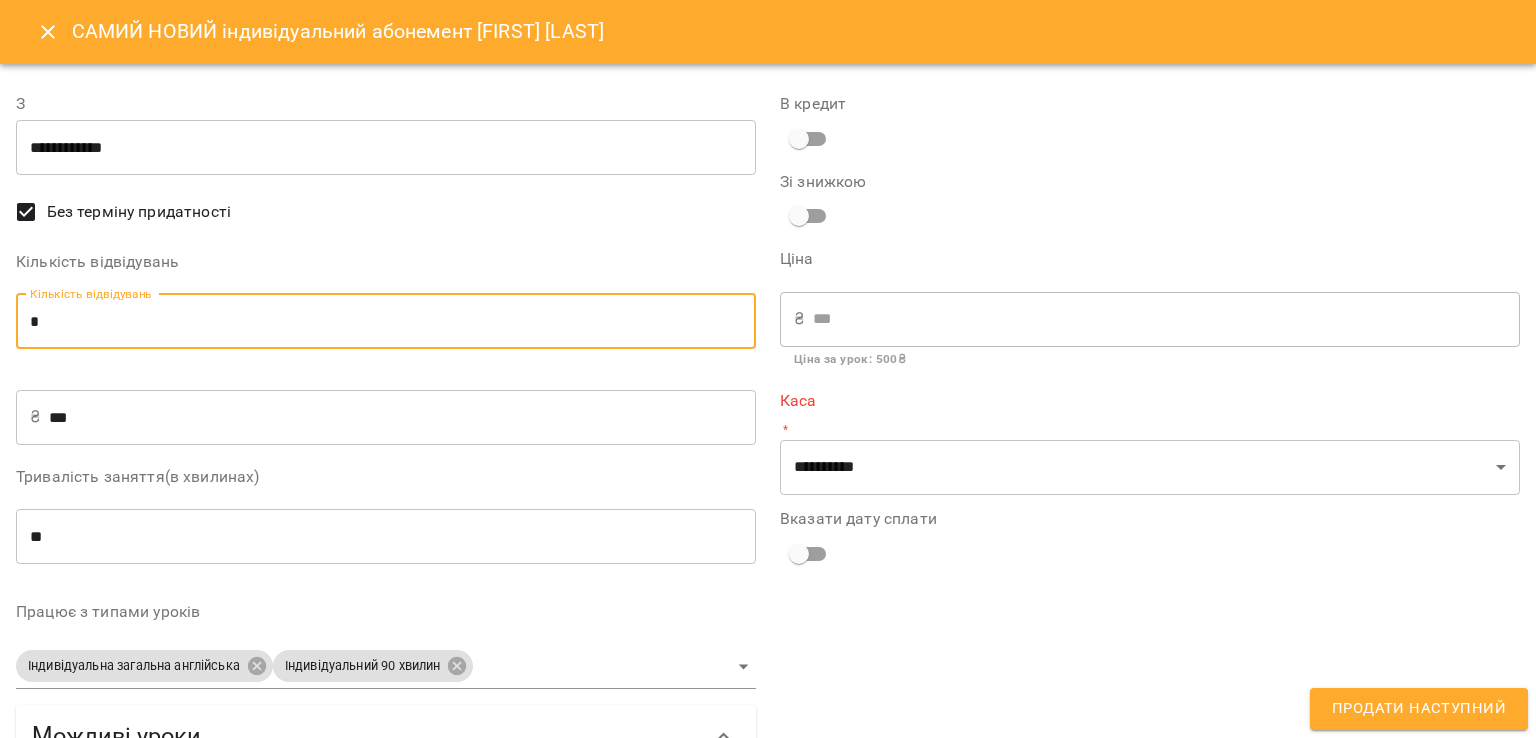 click on "*" at bounding box center (386, 322) 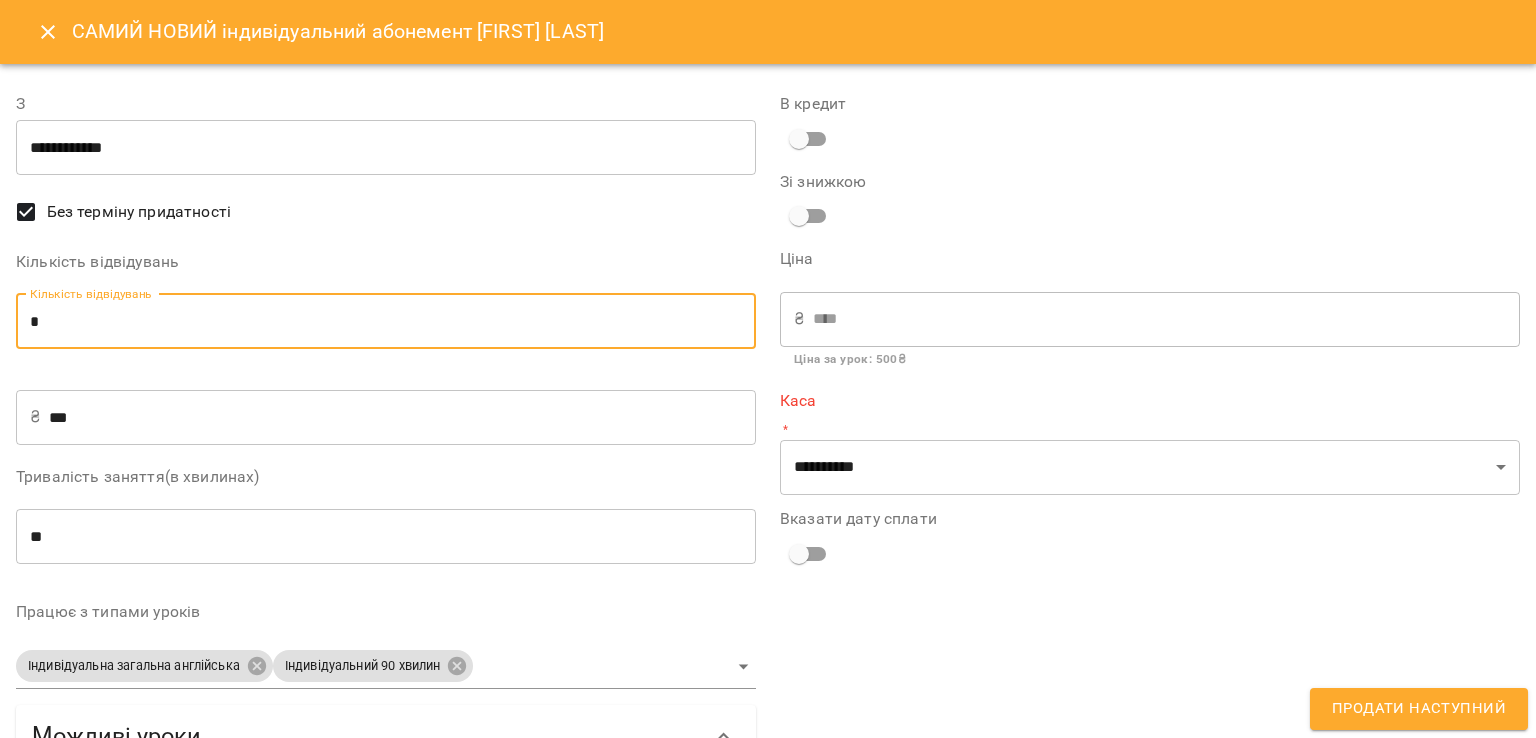 type on "*" 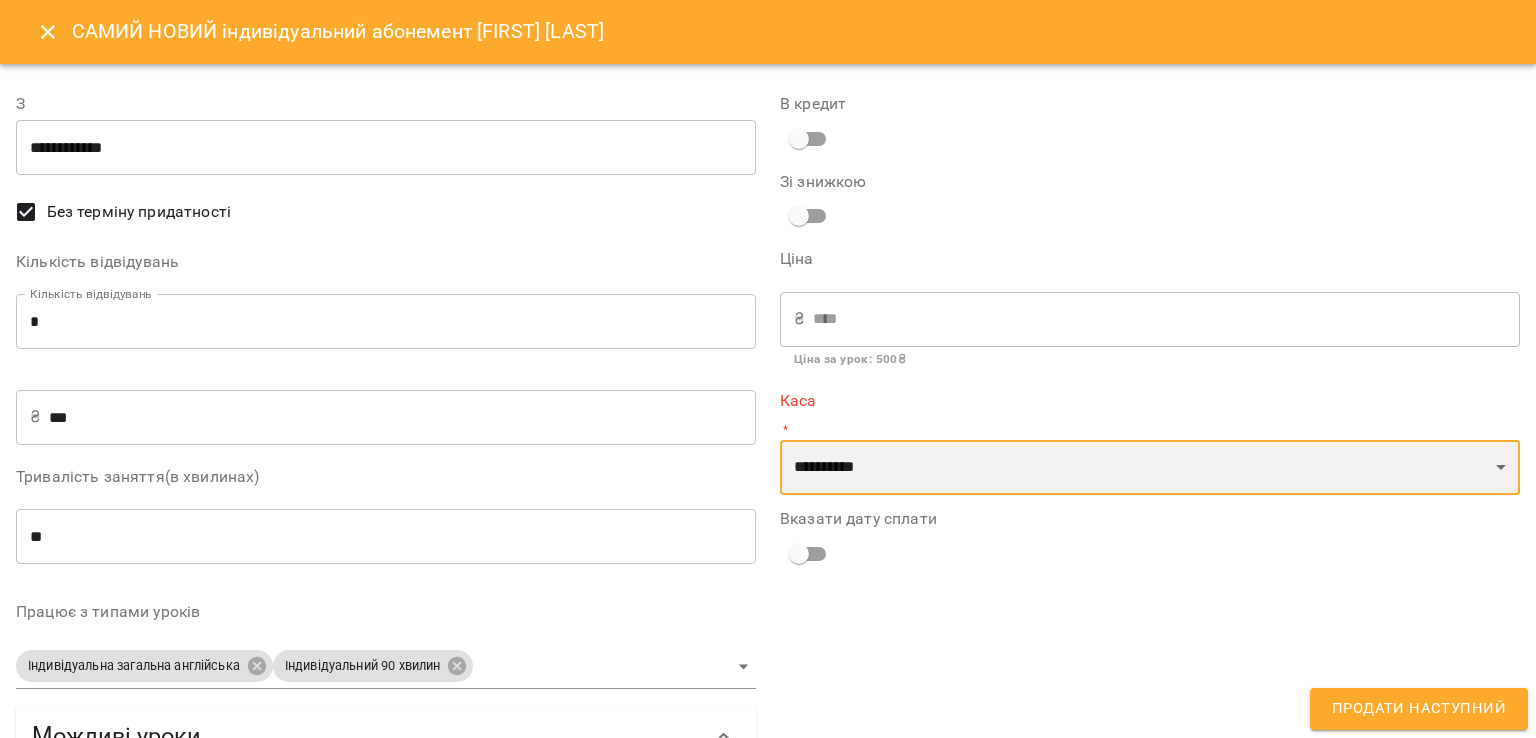 click on "**********" at bounding box center (1150, 468) 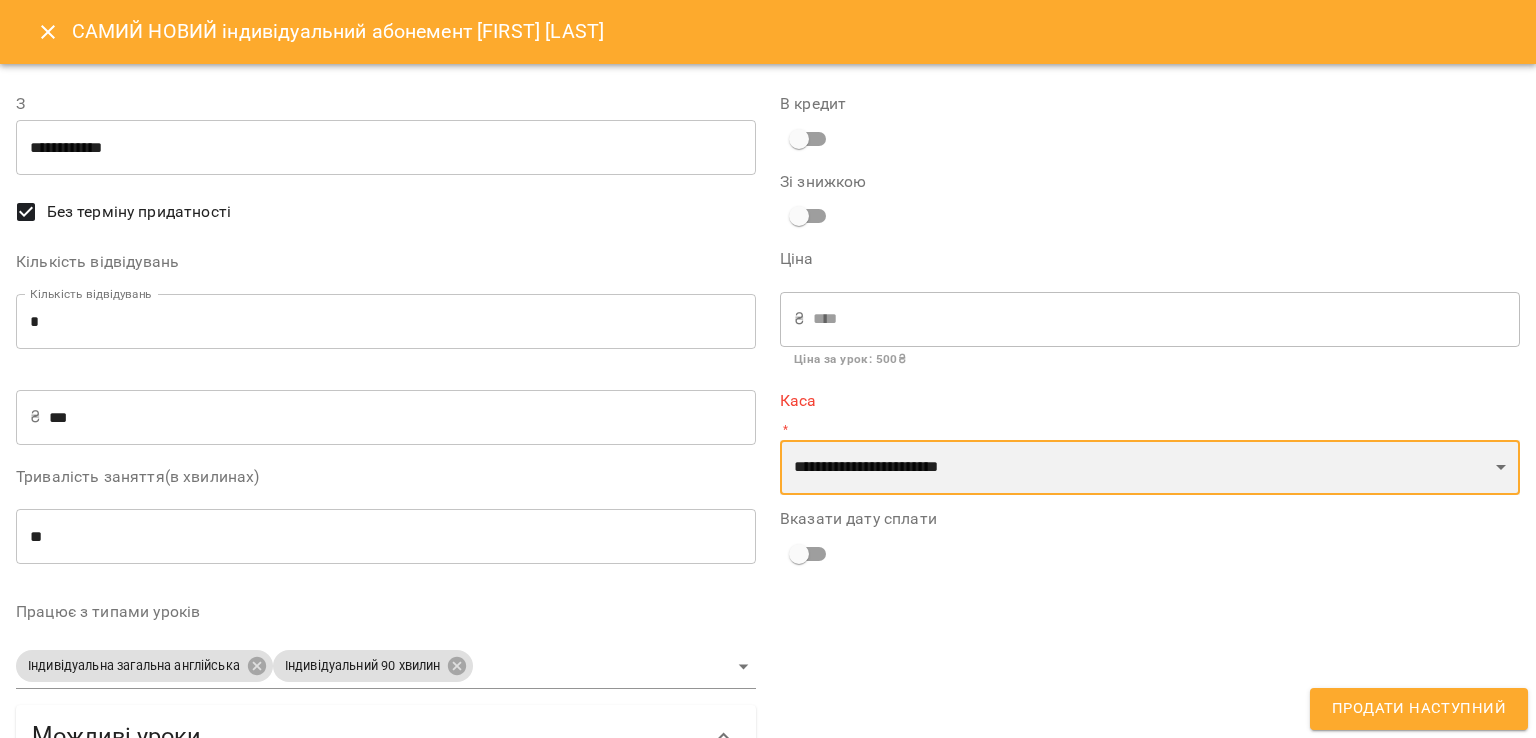 click on "**********" at bounding box center (1150, 468) 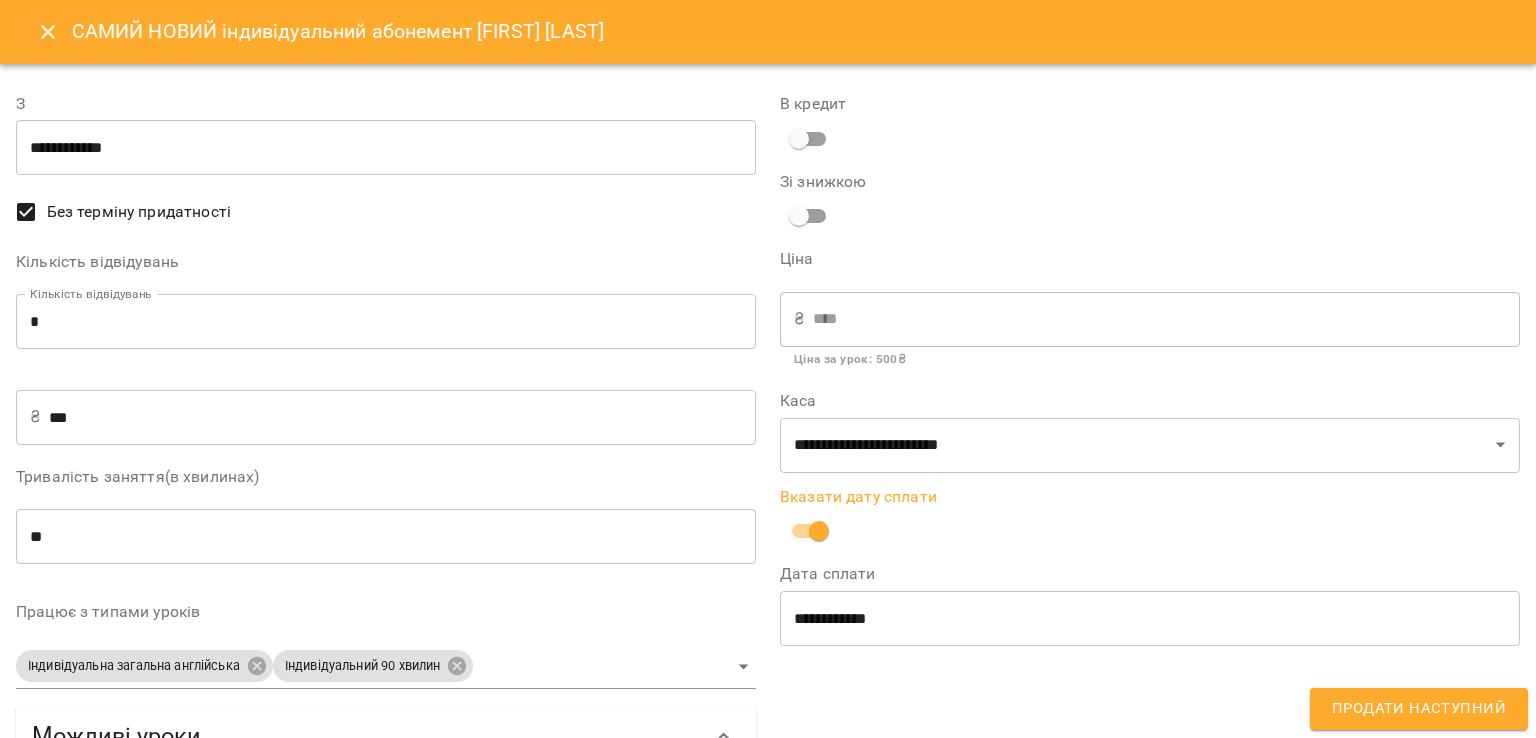 click on "Продати наступний" at bounding box center (1419, 709) 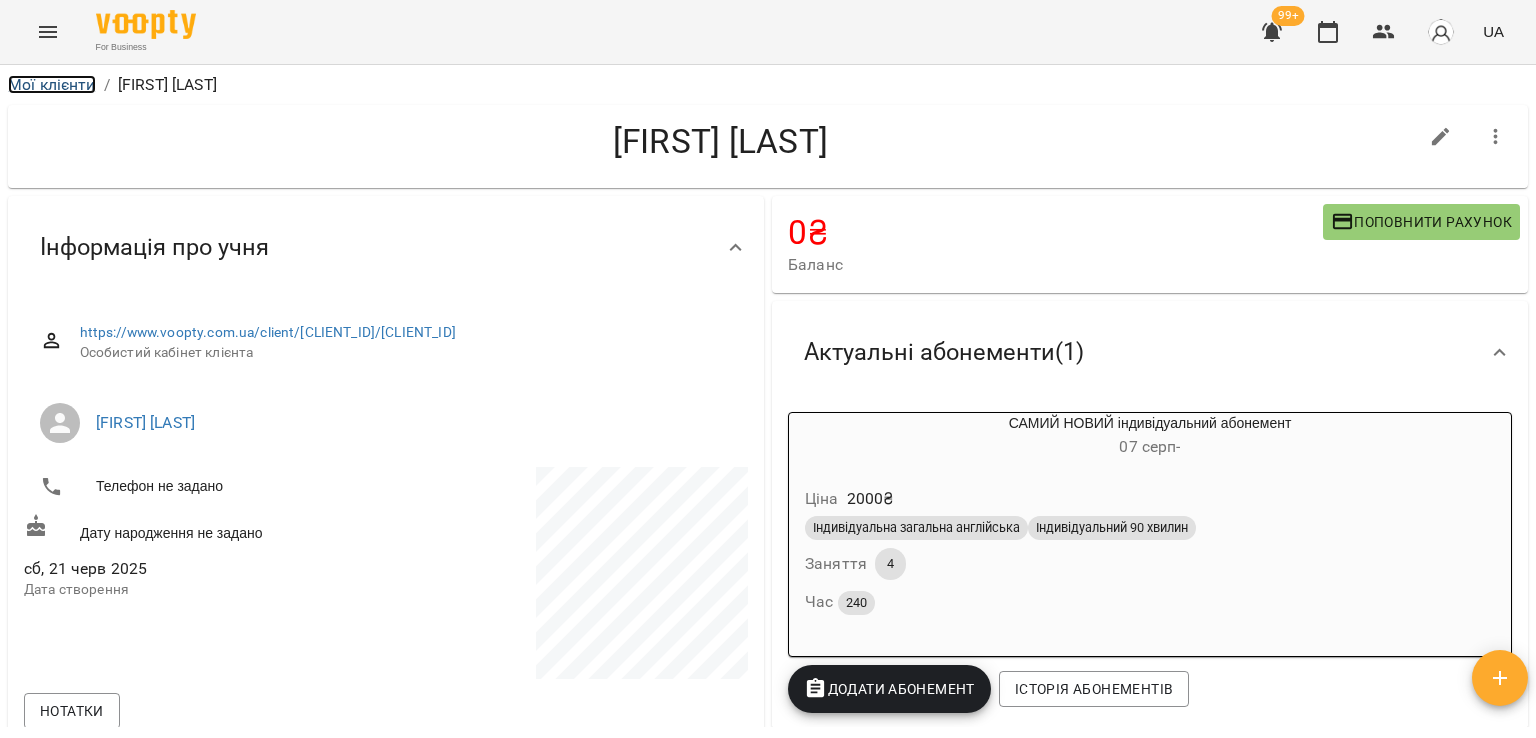 click on "Мої клієнти" at bounding box center [52, 84] 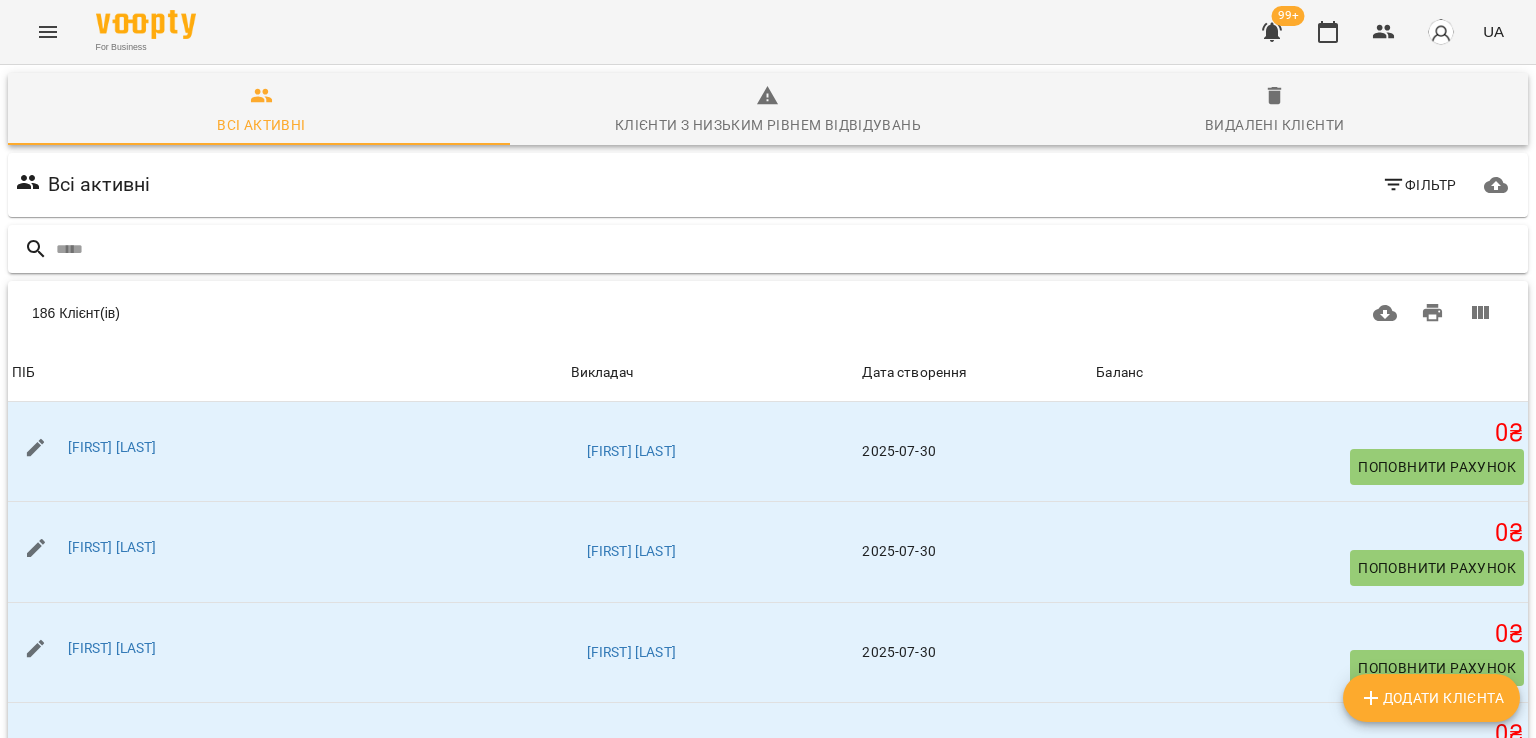 click at bounding box center (788, 249) 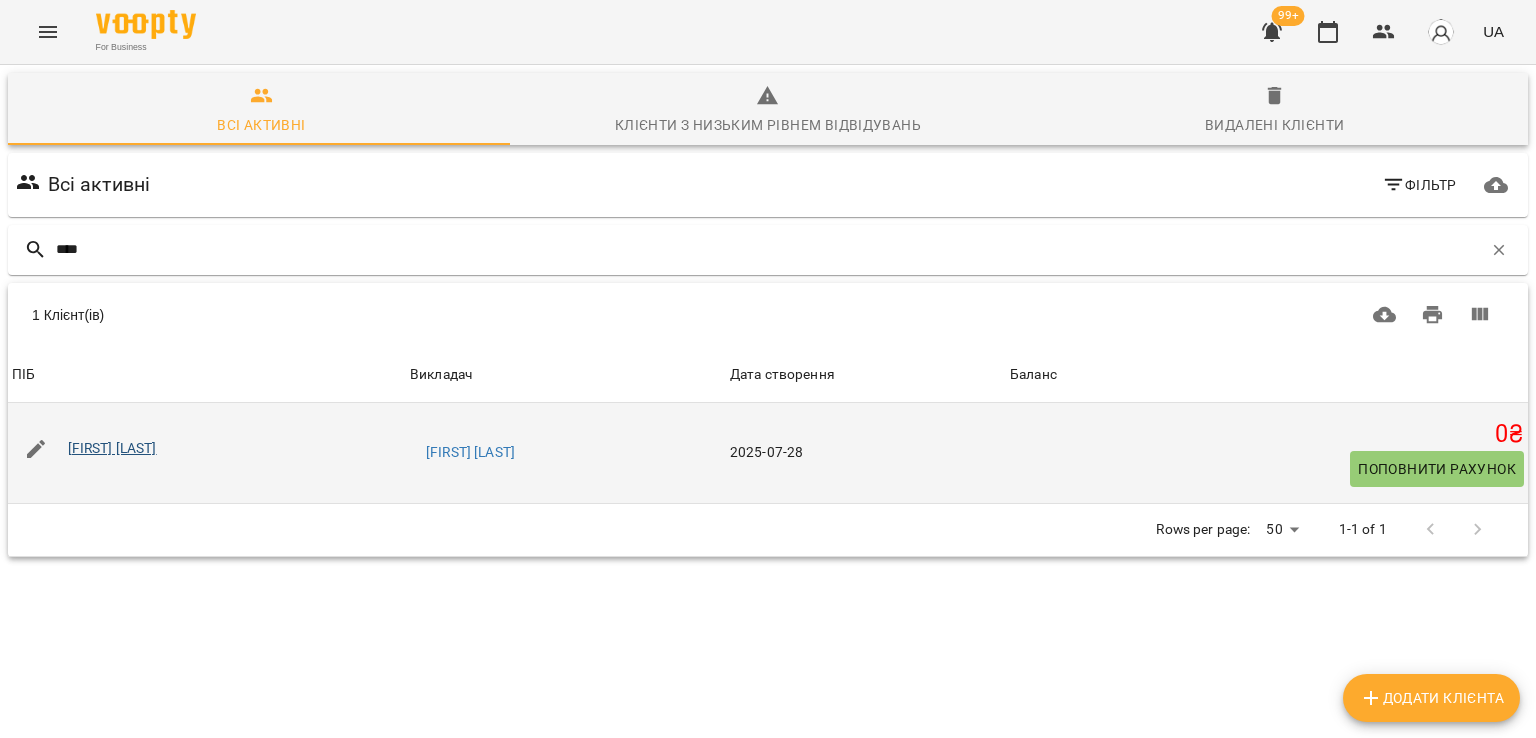 type on "****" 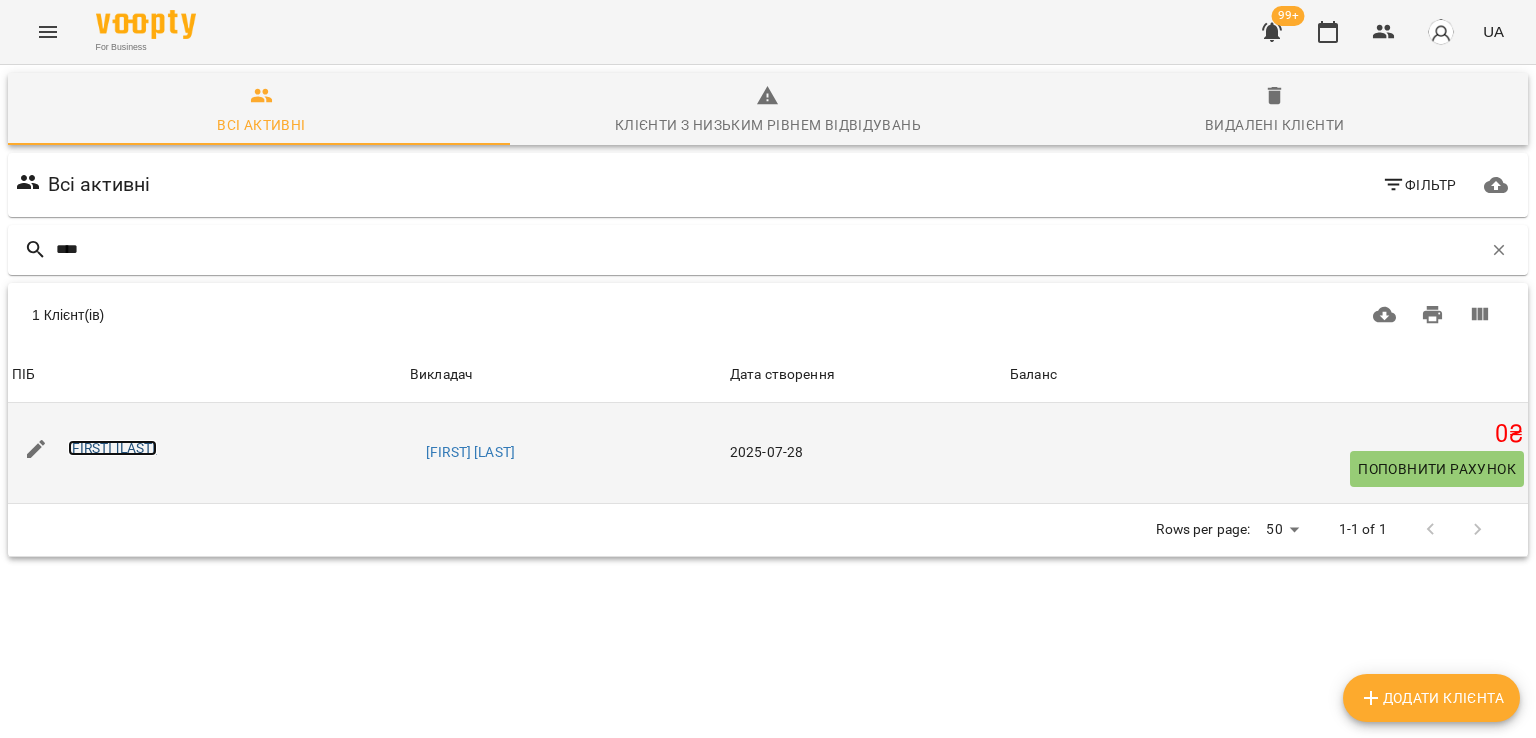 click on "[FIRST] [LAST]" at bounding box center [112, 448] 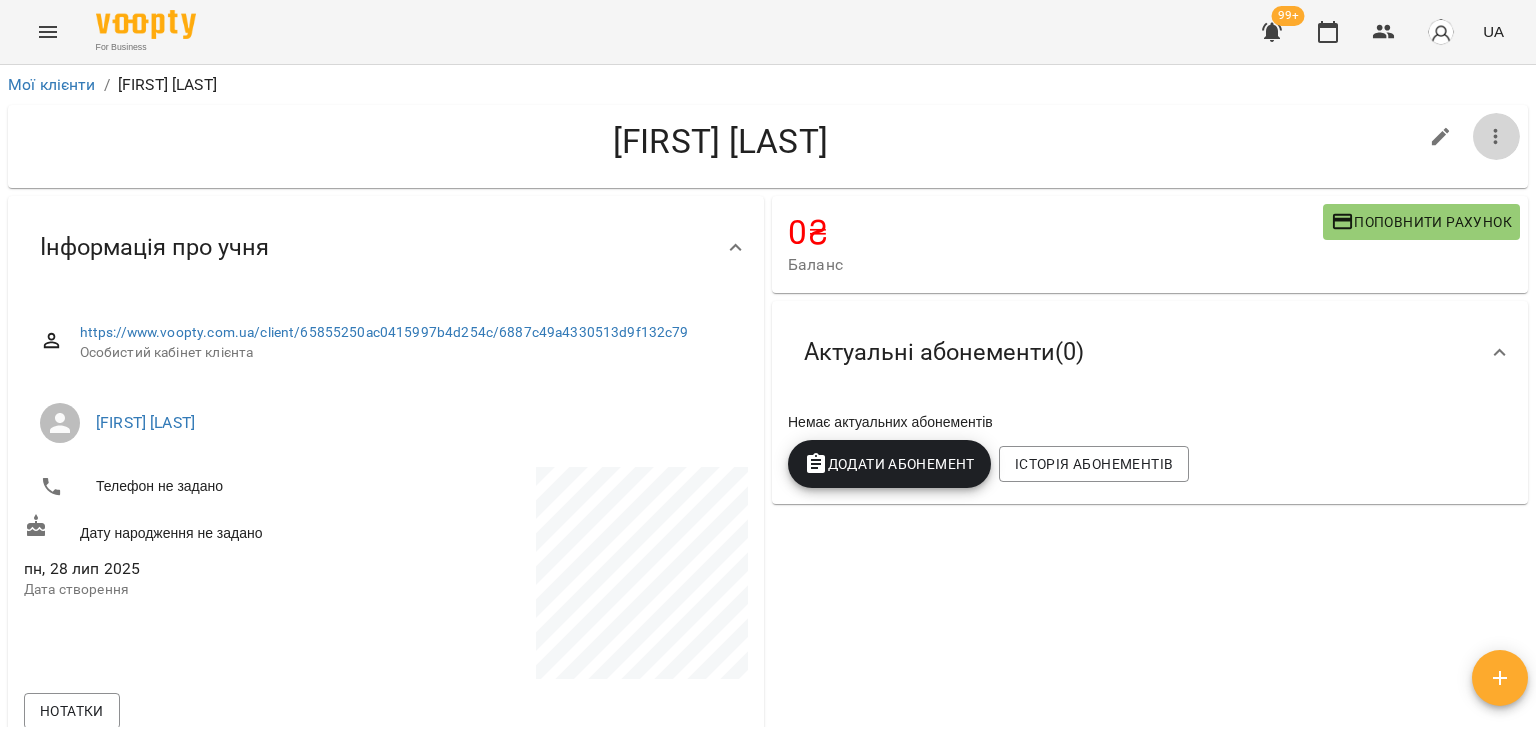 click 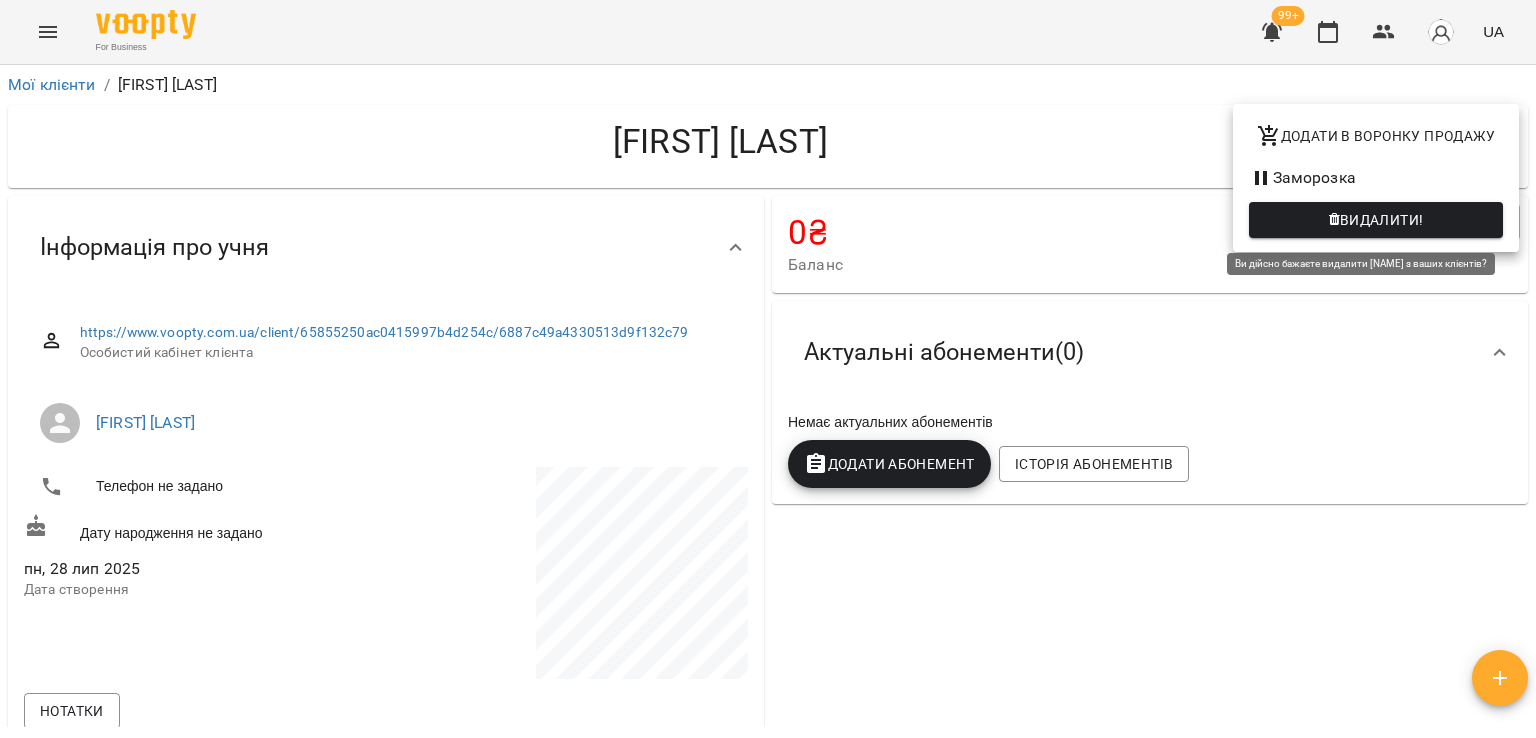 click on "Видалити!" at bounding box center [1382, 220] 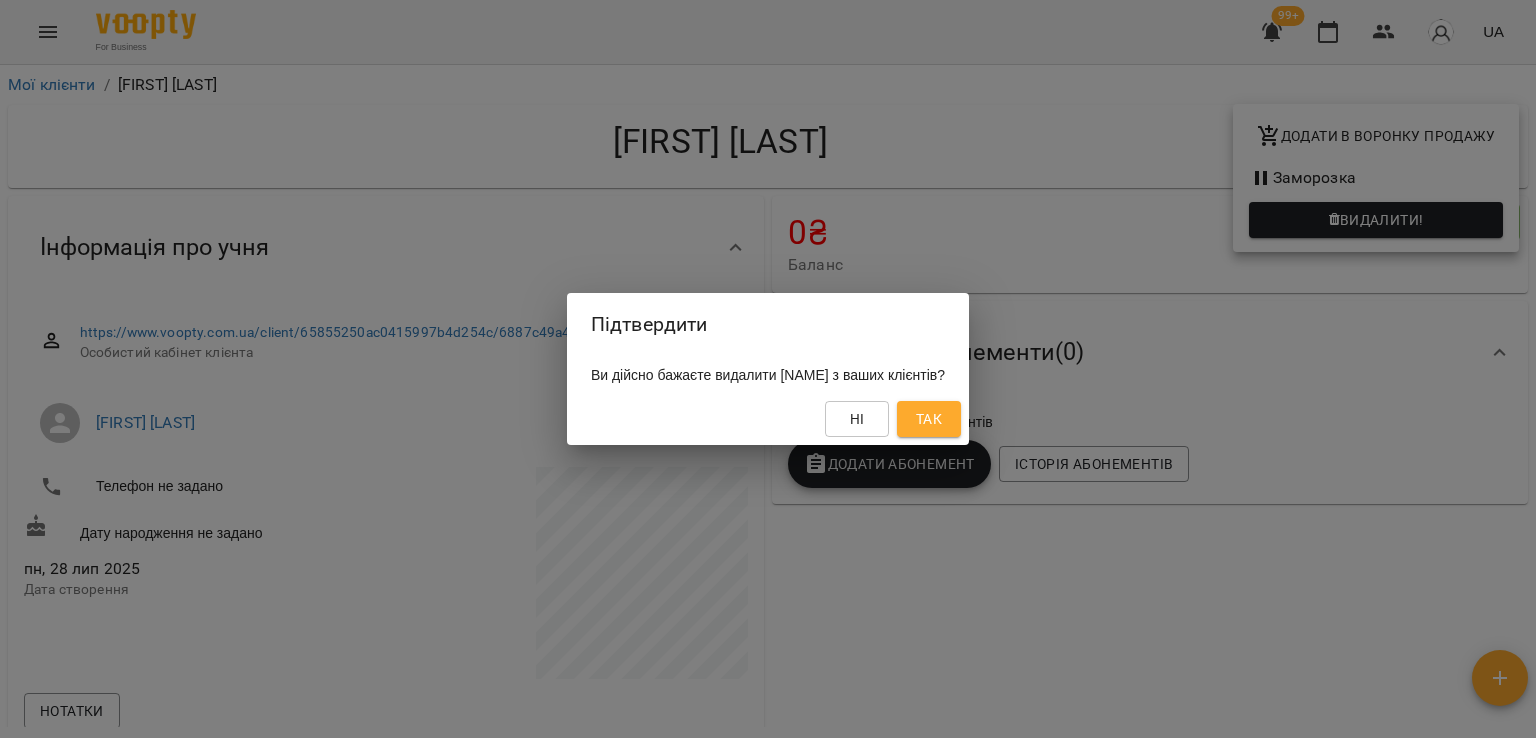 click on "Так" at bounding box center [929, 419] 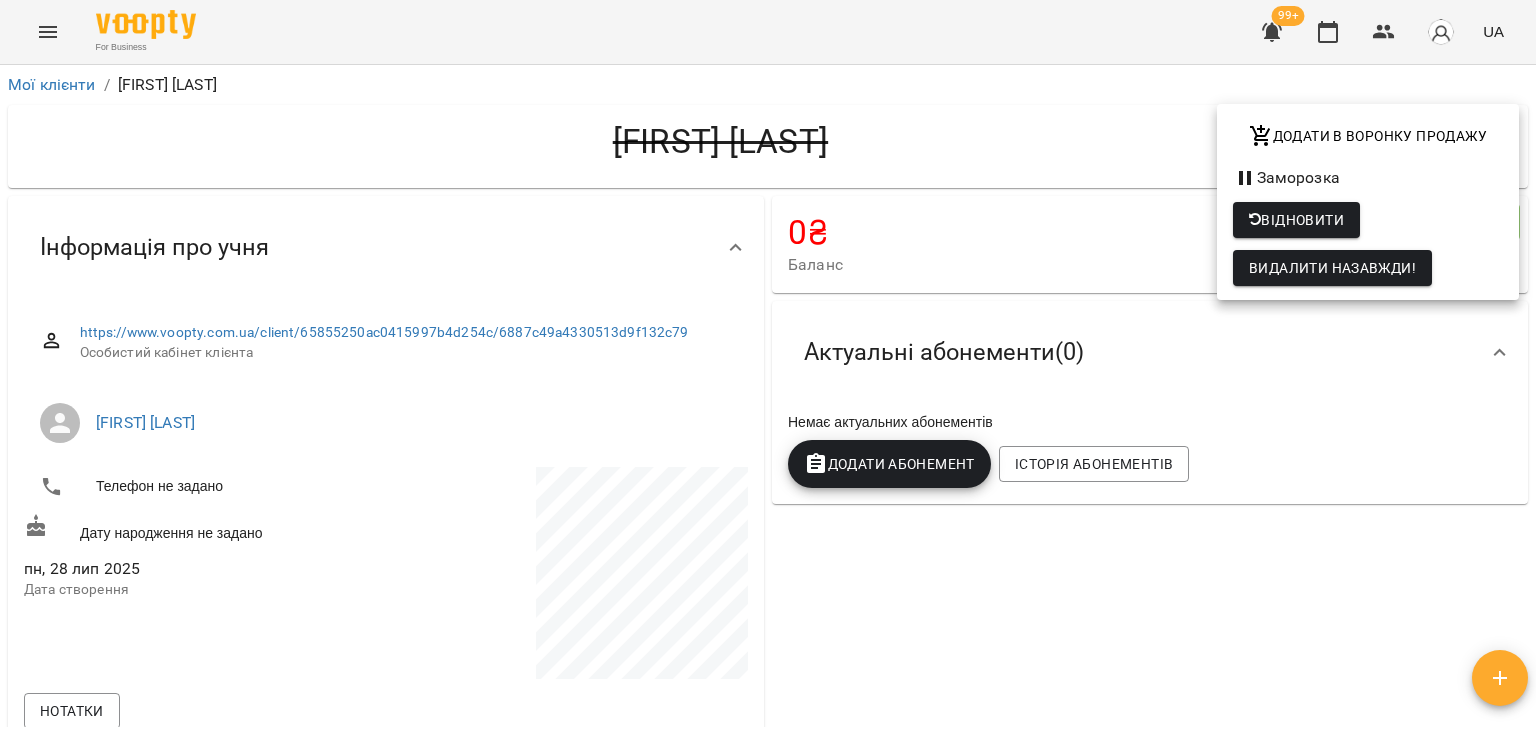 click at bounding box center (768, 369) 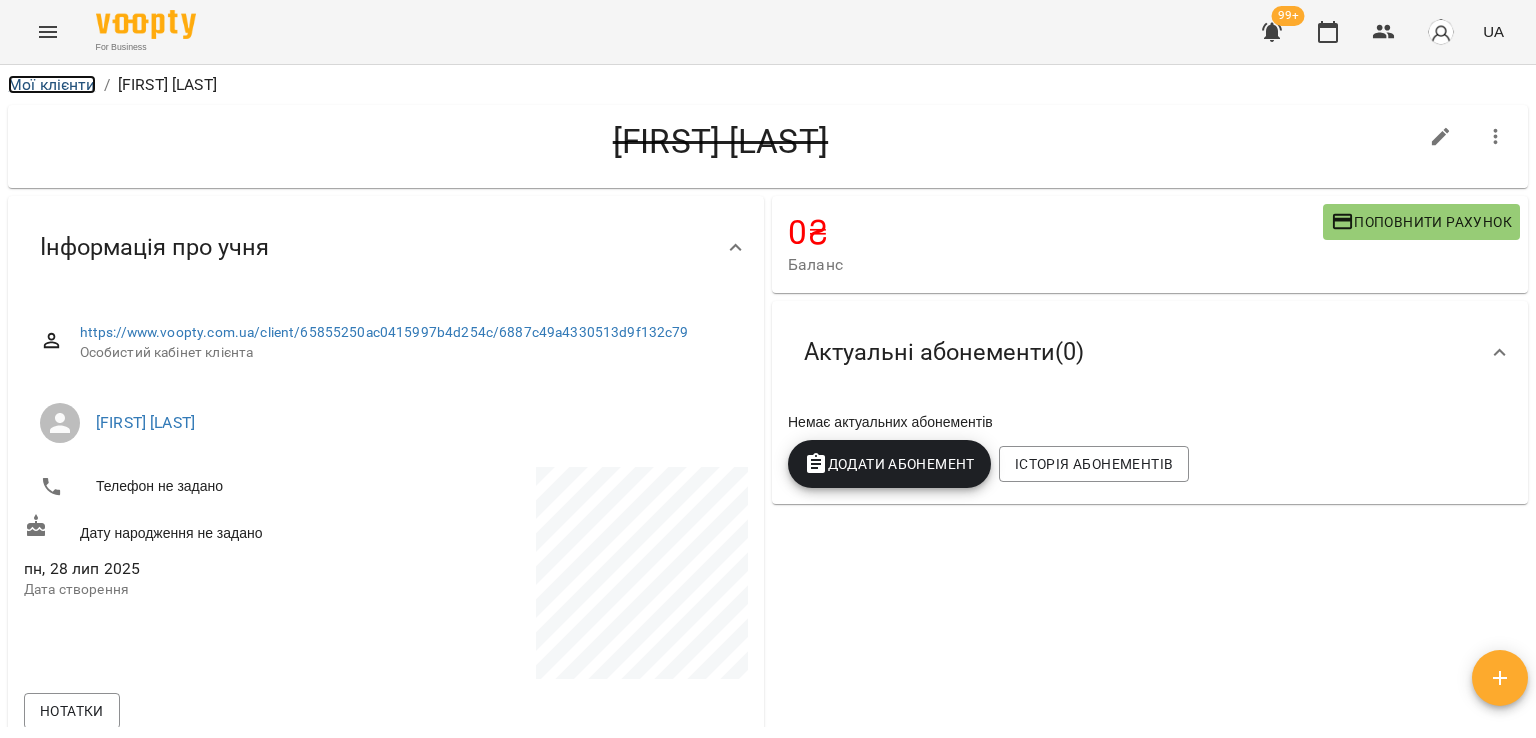 click on "Мої клієнти" at bounding box center (52, 84) 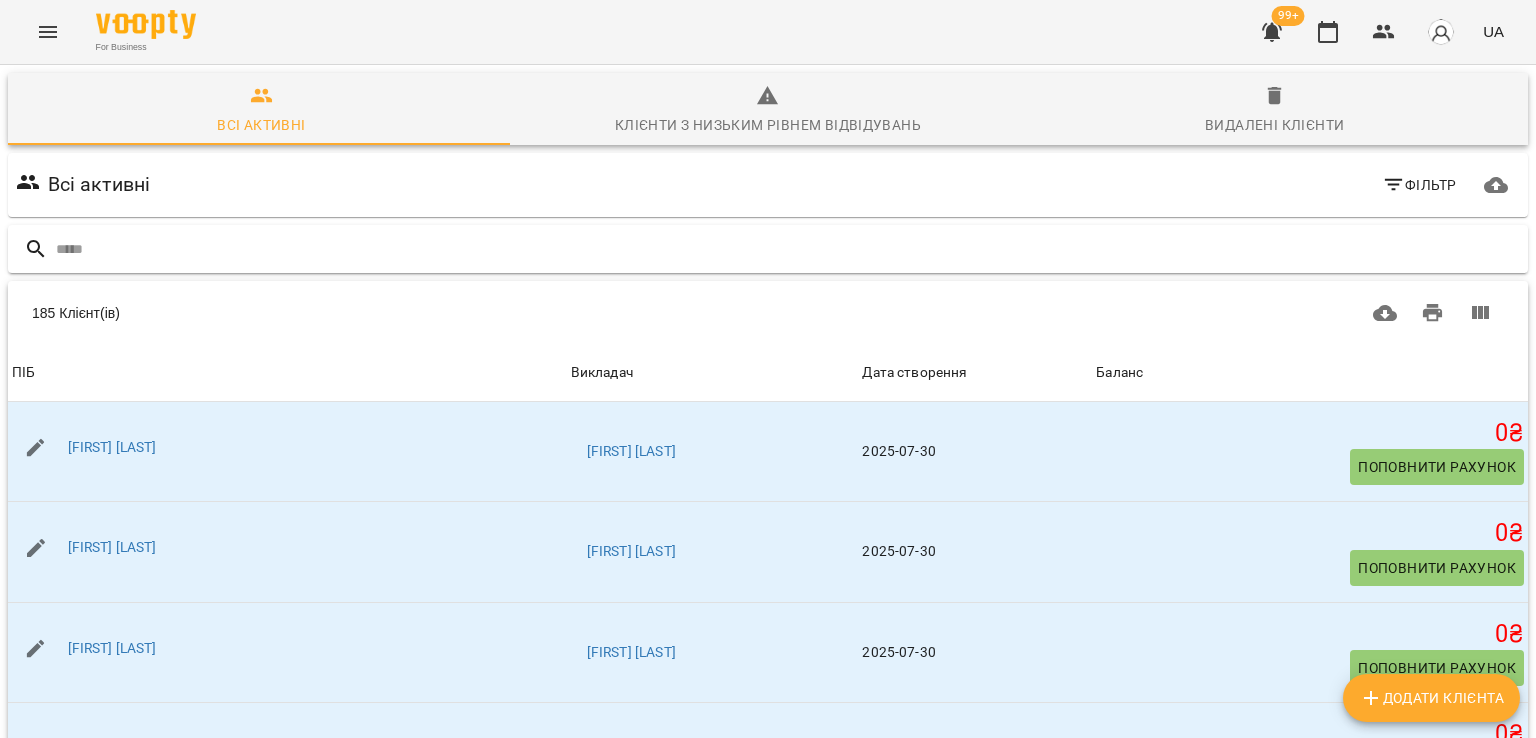 click at bounding box center (788, 249) 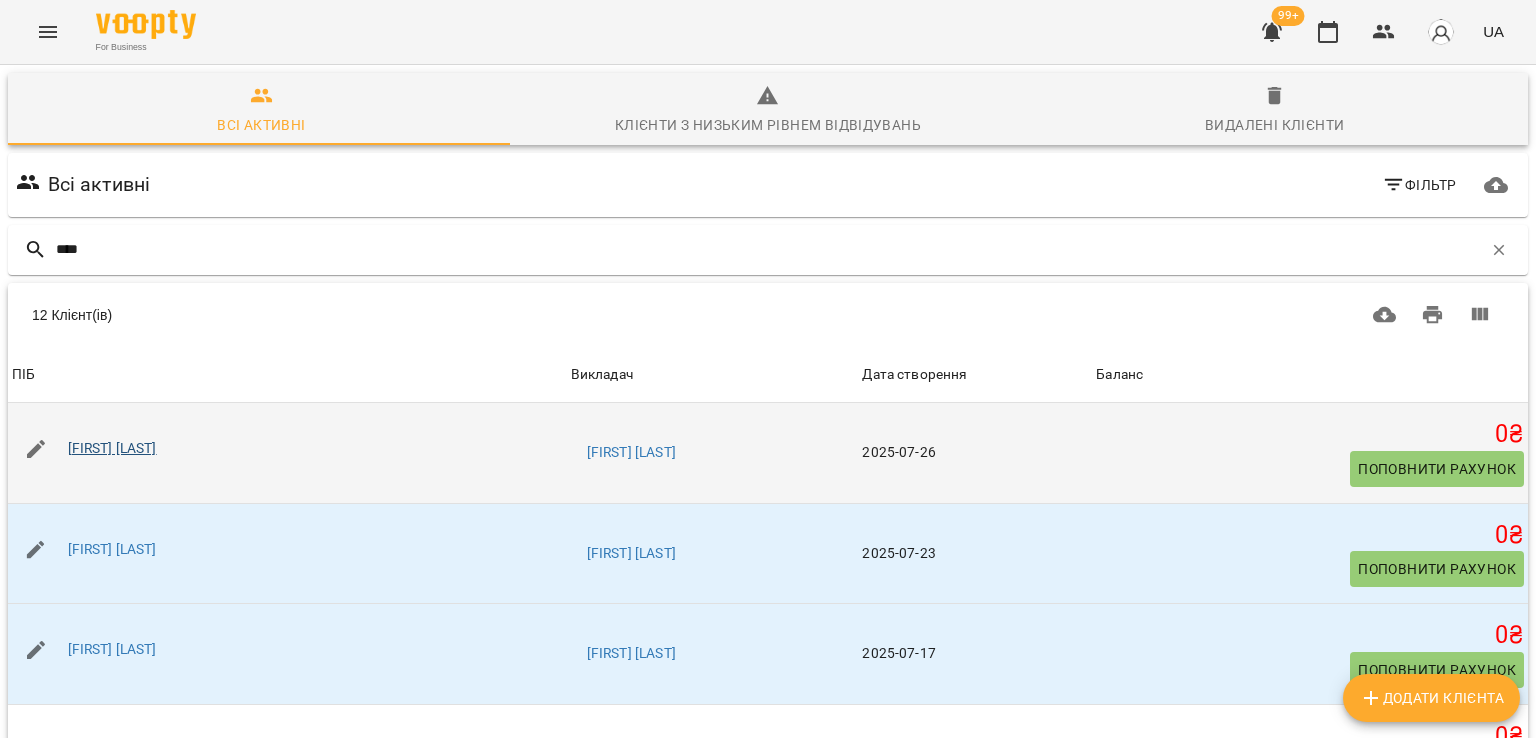 type on "****" 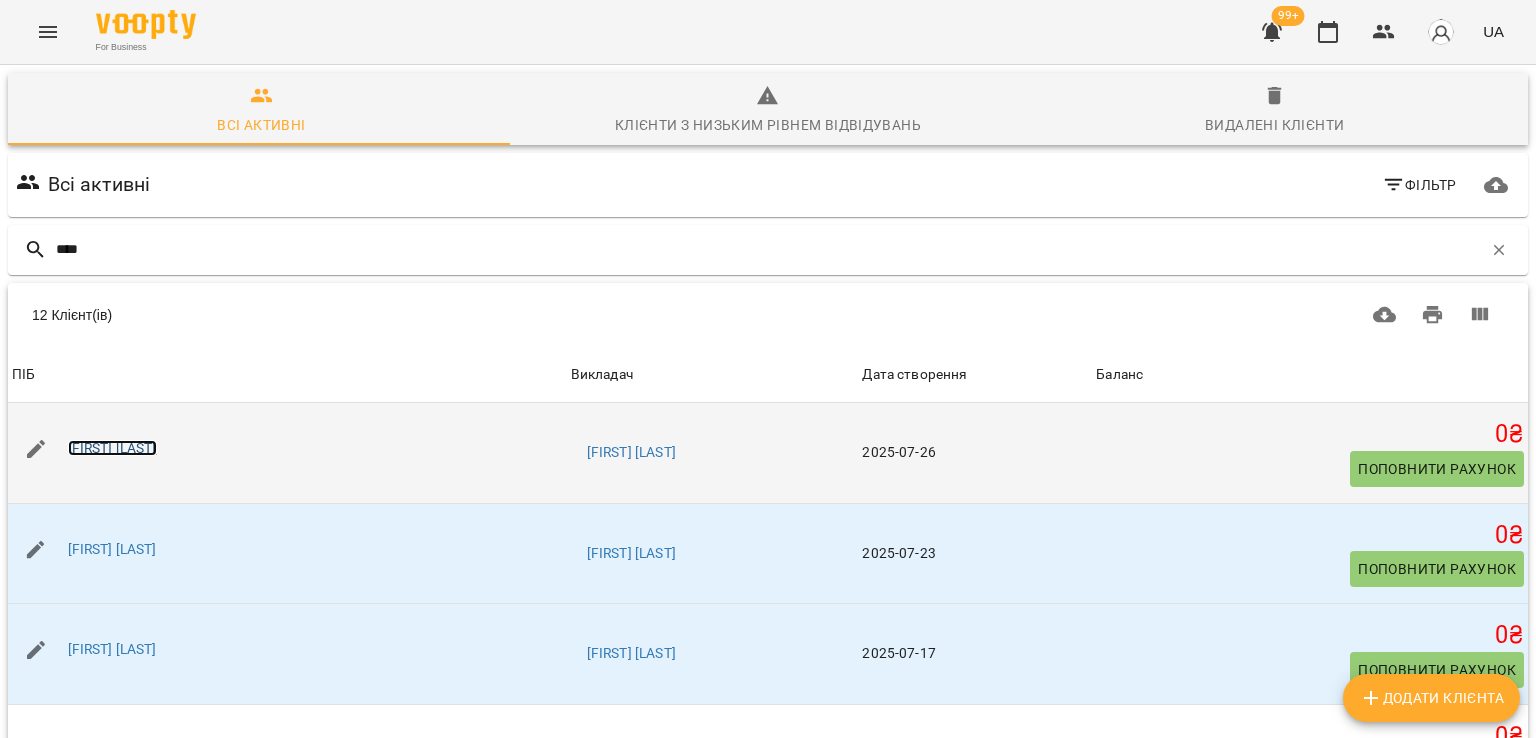 click on "[FIRST] [LAST]" at bounding box center [112, 448] 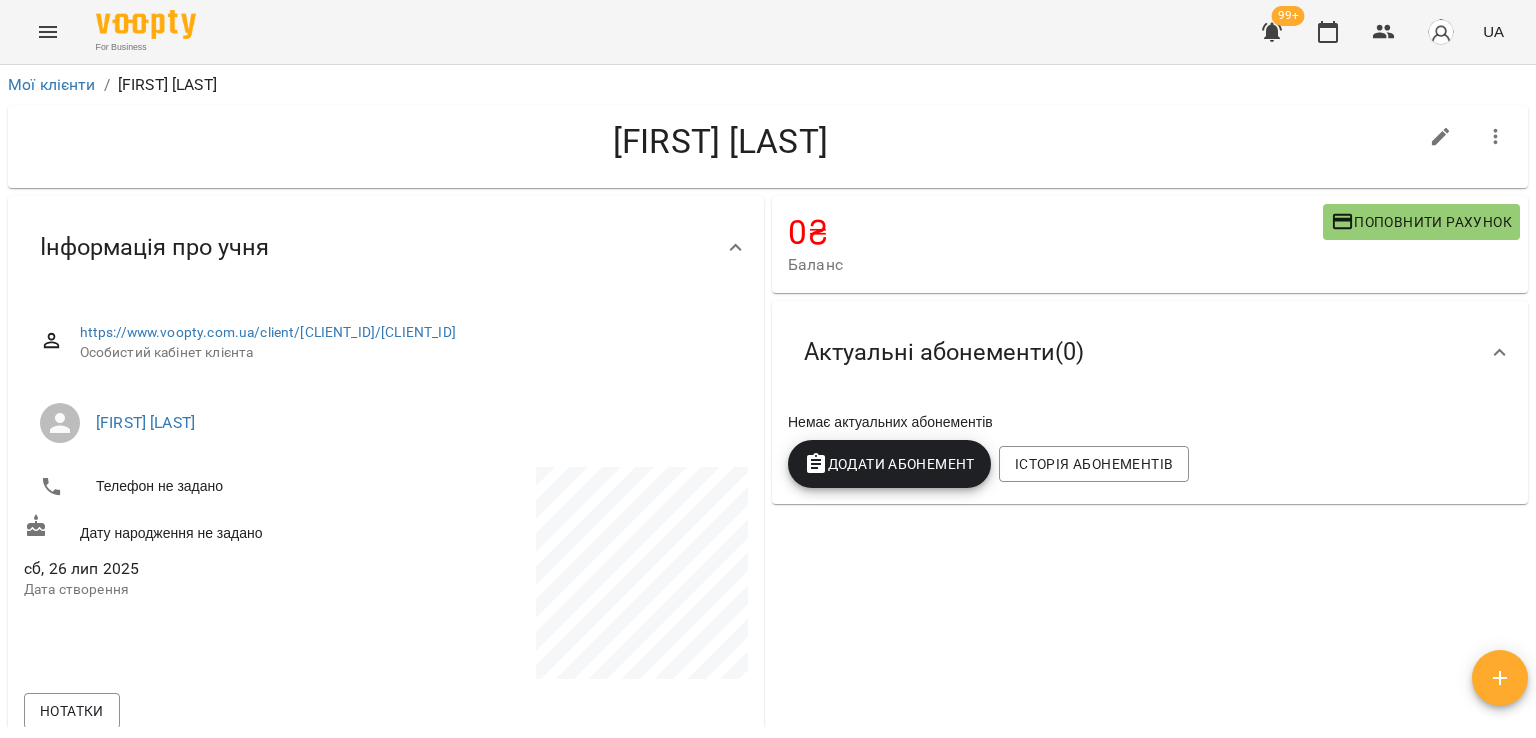 click on "Додати Абонемент" at bounding box center [889, 464] 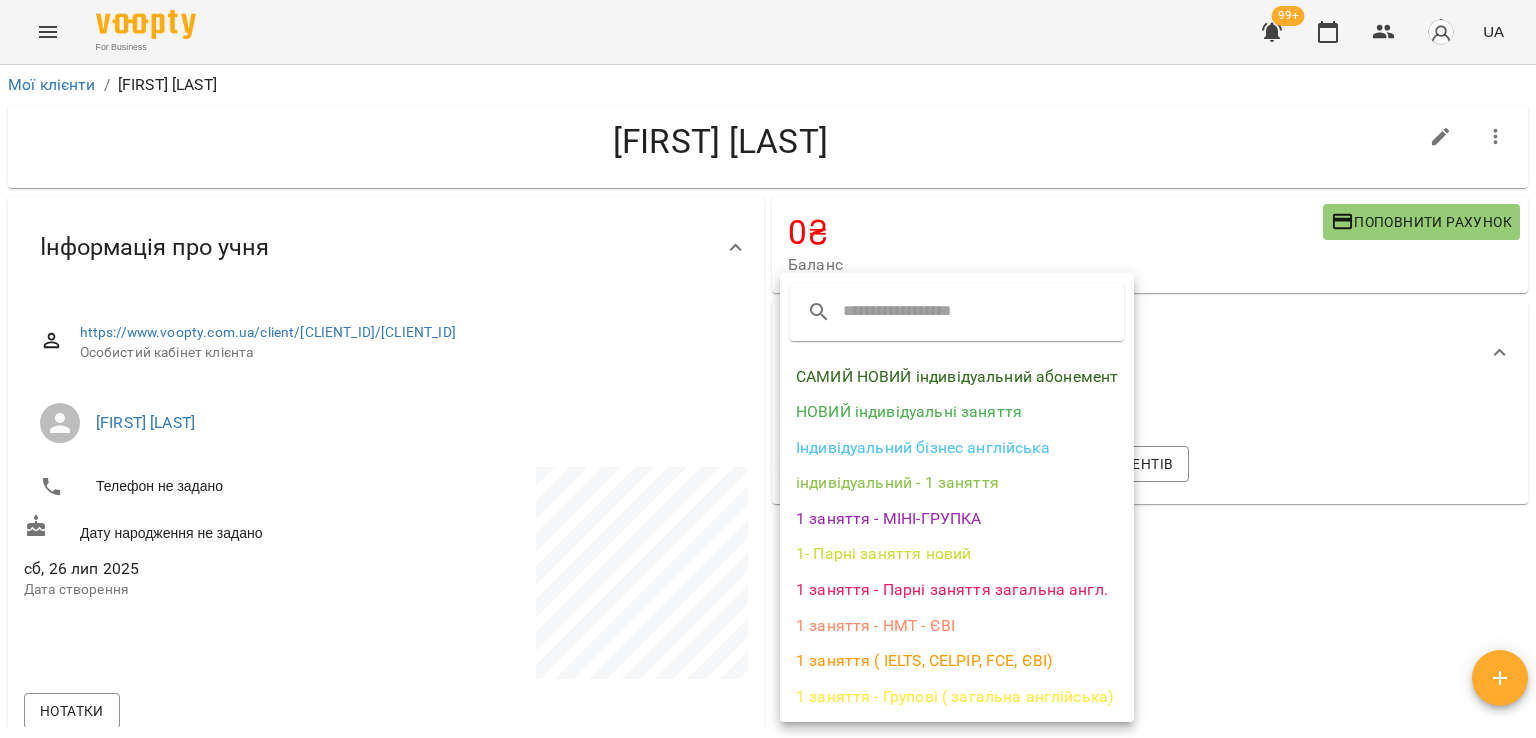 click on "САМИЙ НОВИЙ  індивідуальний абонемент" at bounding box center [957, 377] 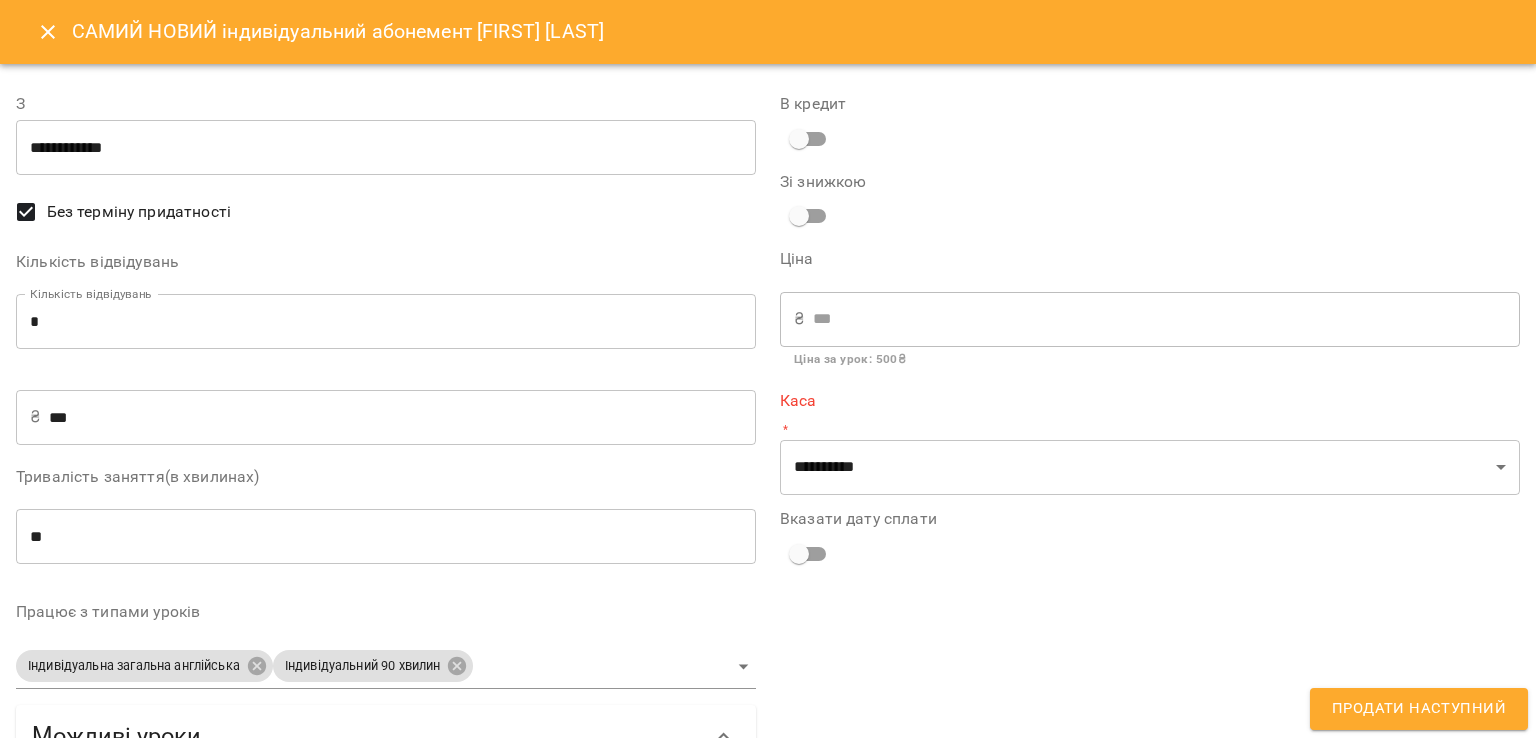 click on "*" at bounding box center (386, 322) 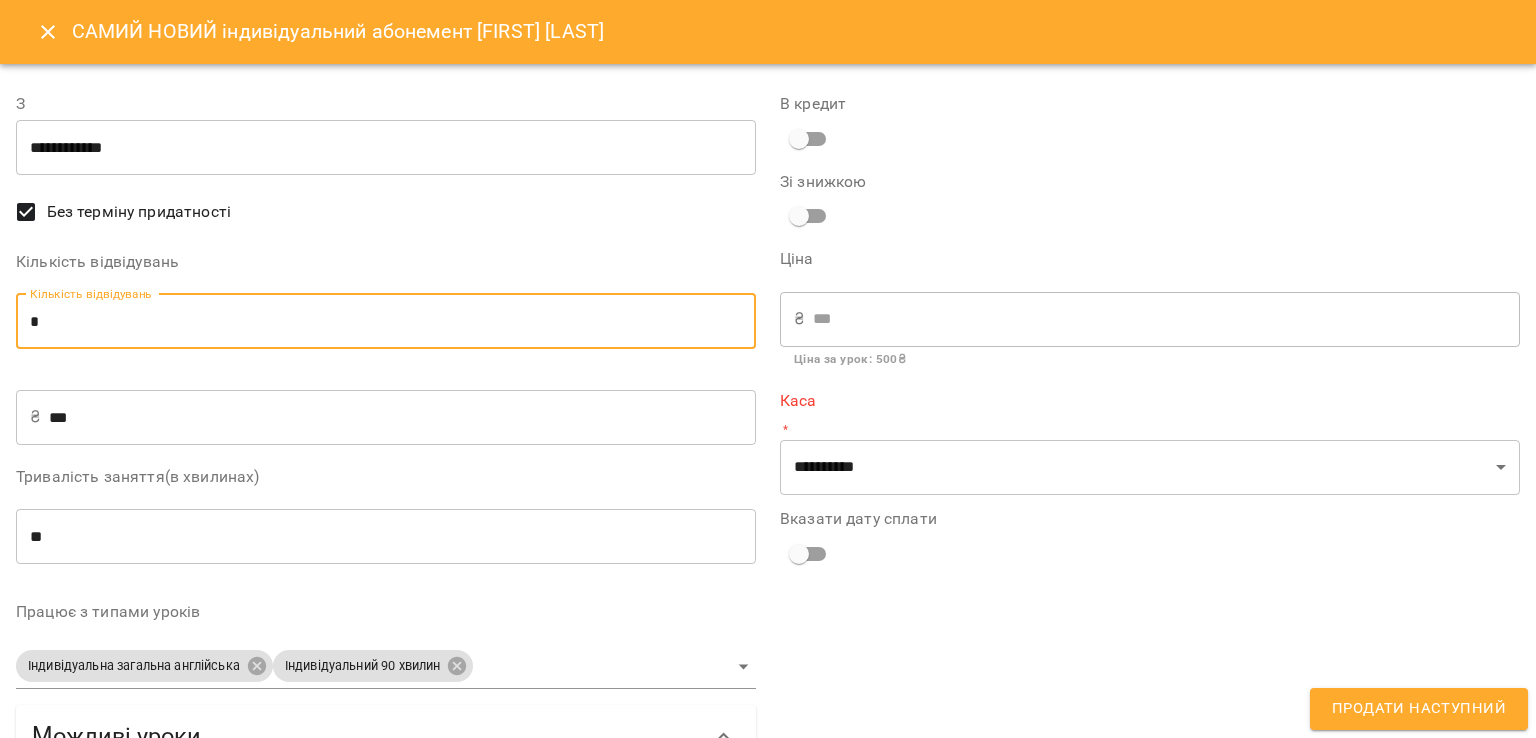 click on "*" at bounding box center (386, 322) 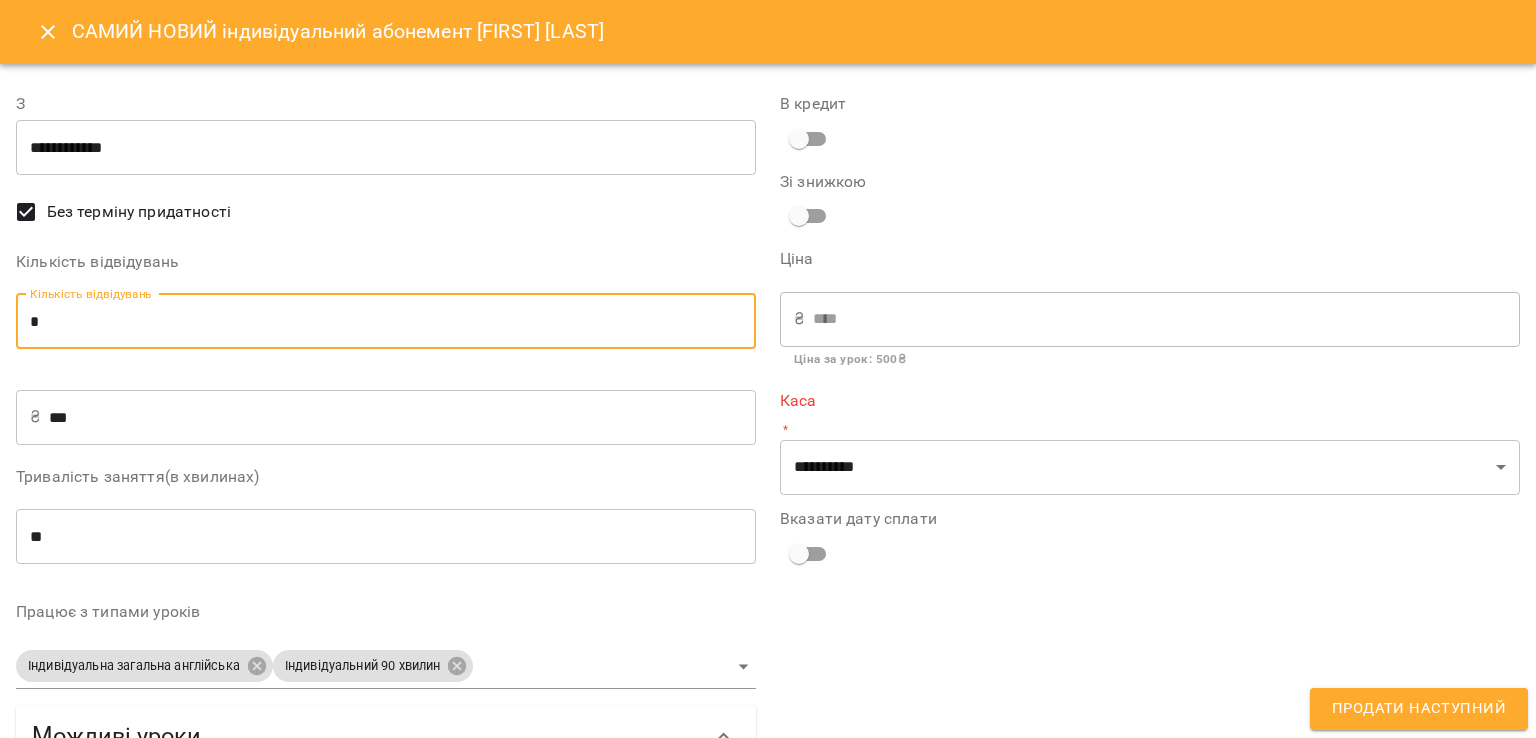 type on "*" 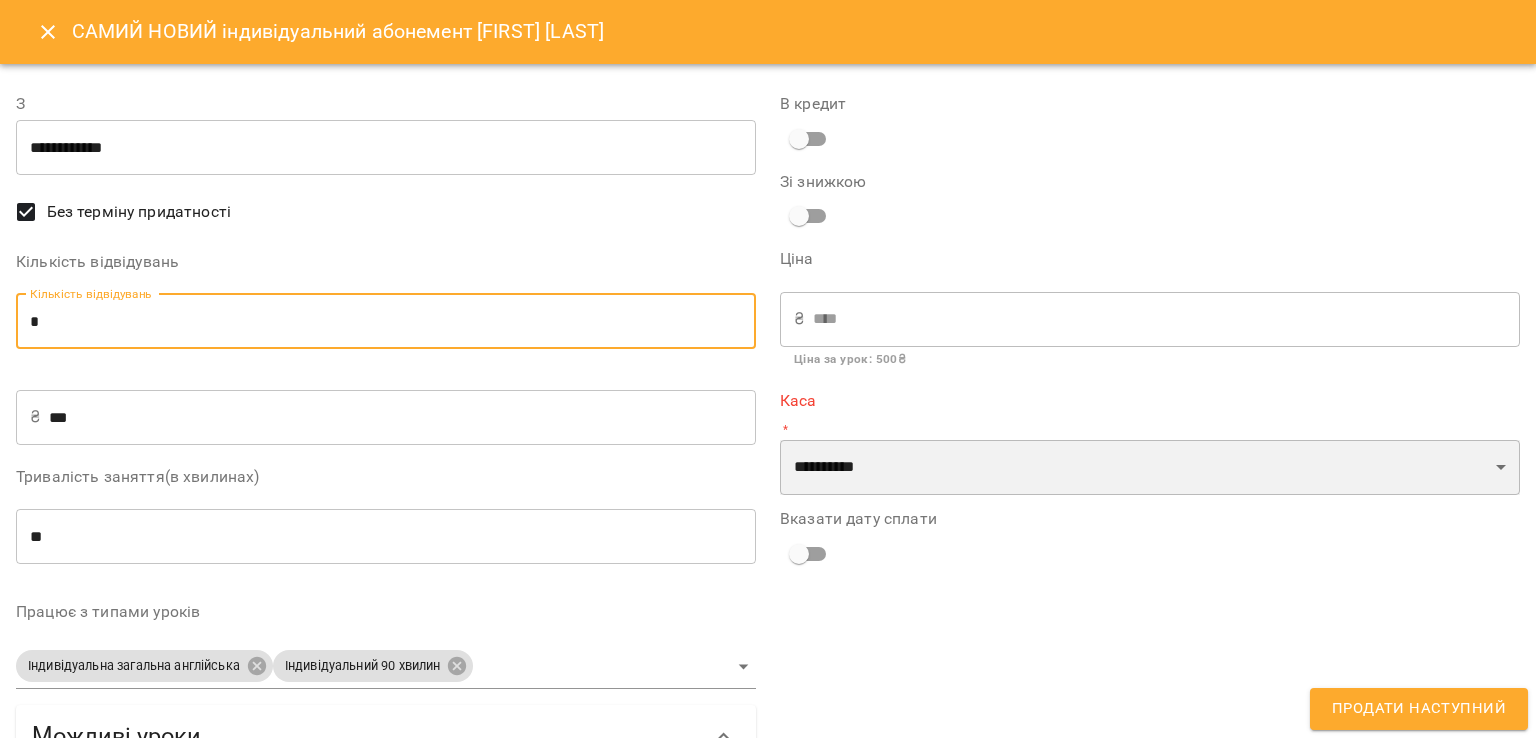 click on "**********" at bounding box center [1150, 468] 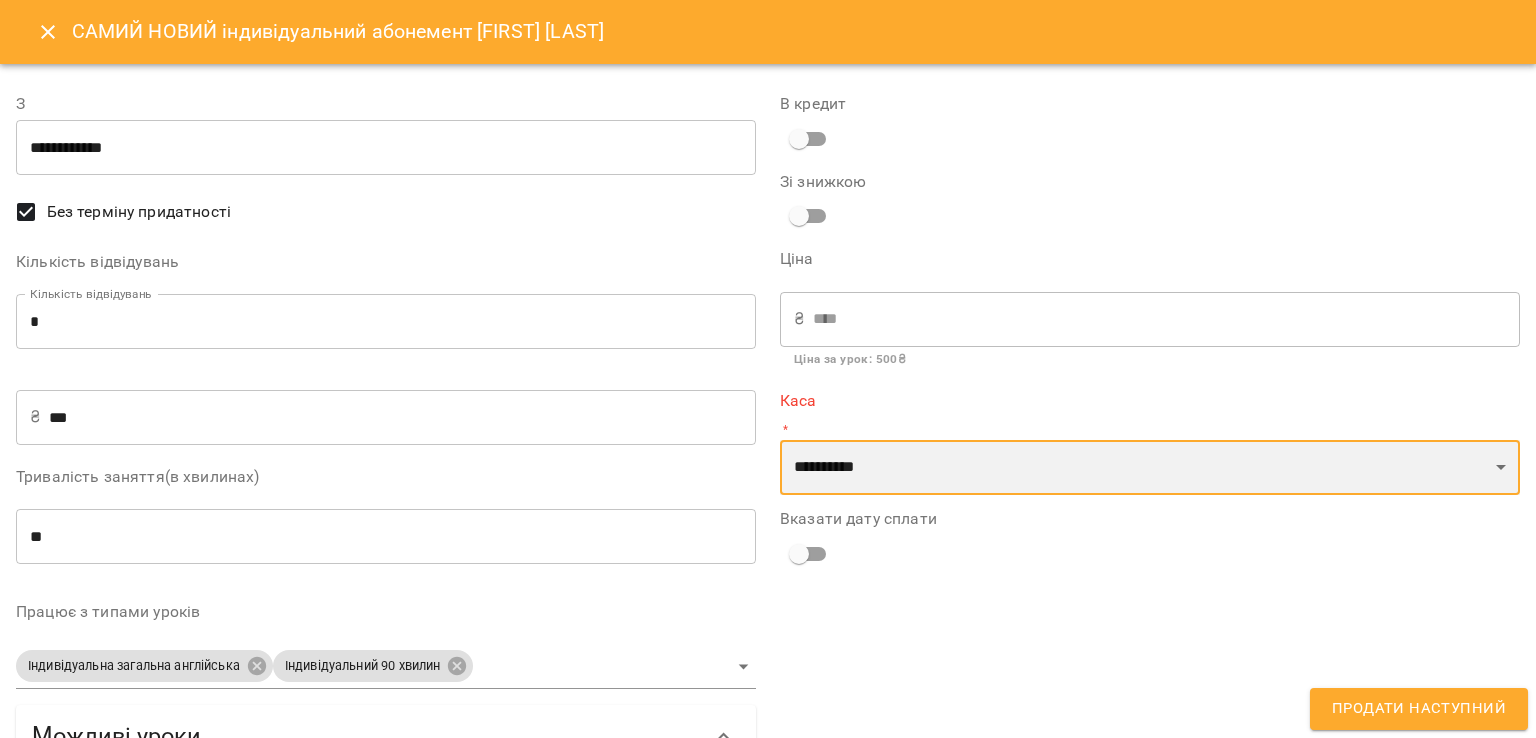 select on "****" 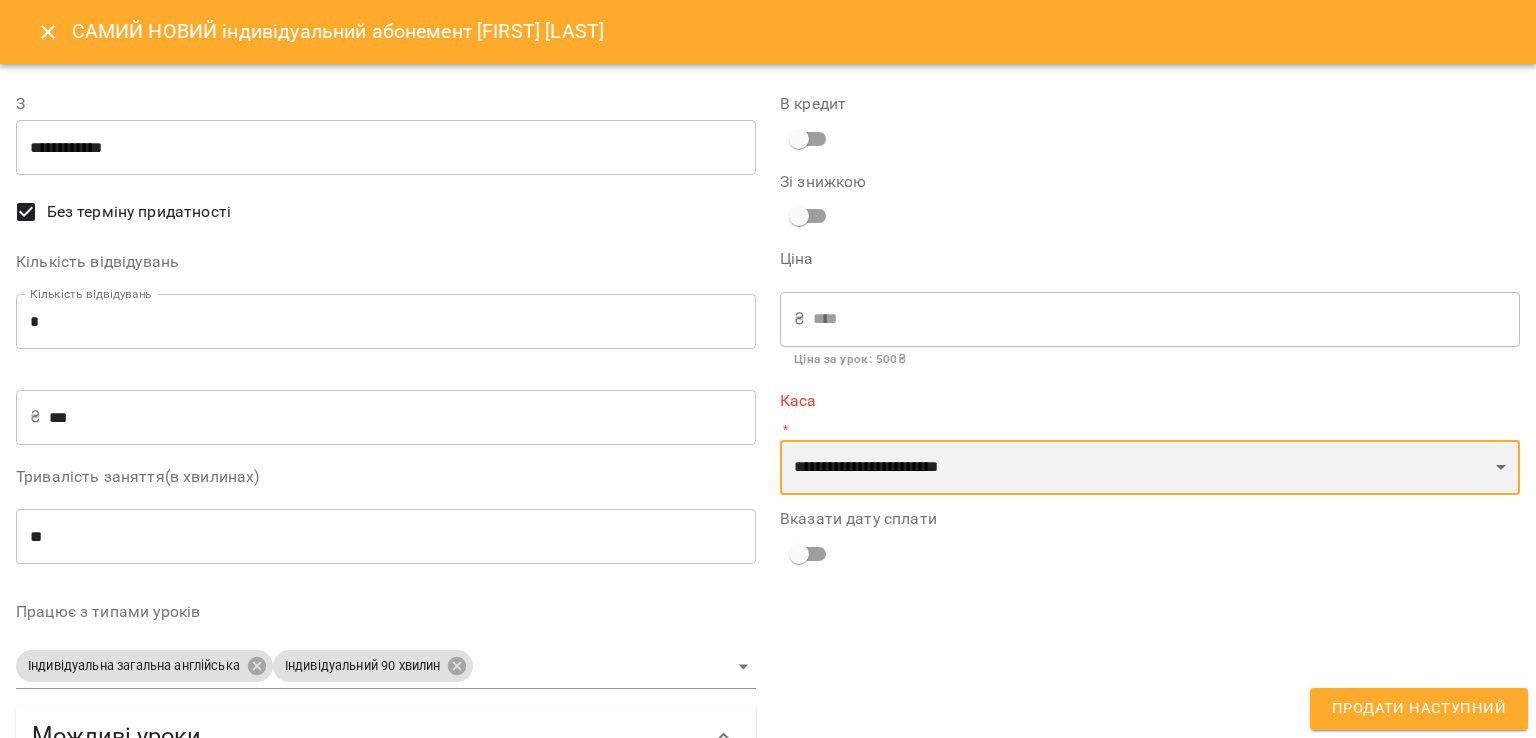 click on "**********" at bounding box center (1150, 468) 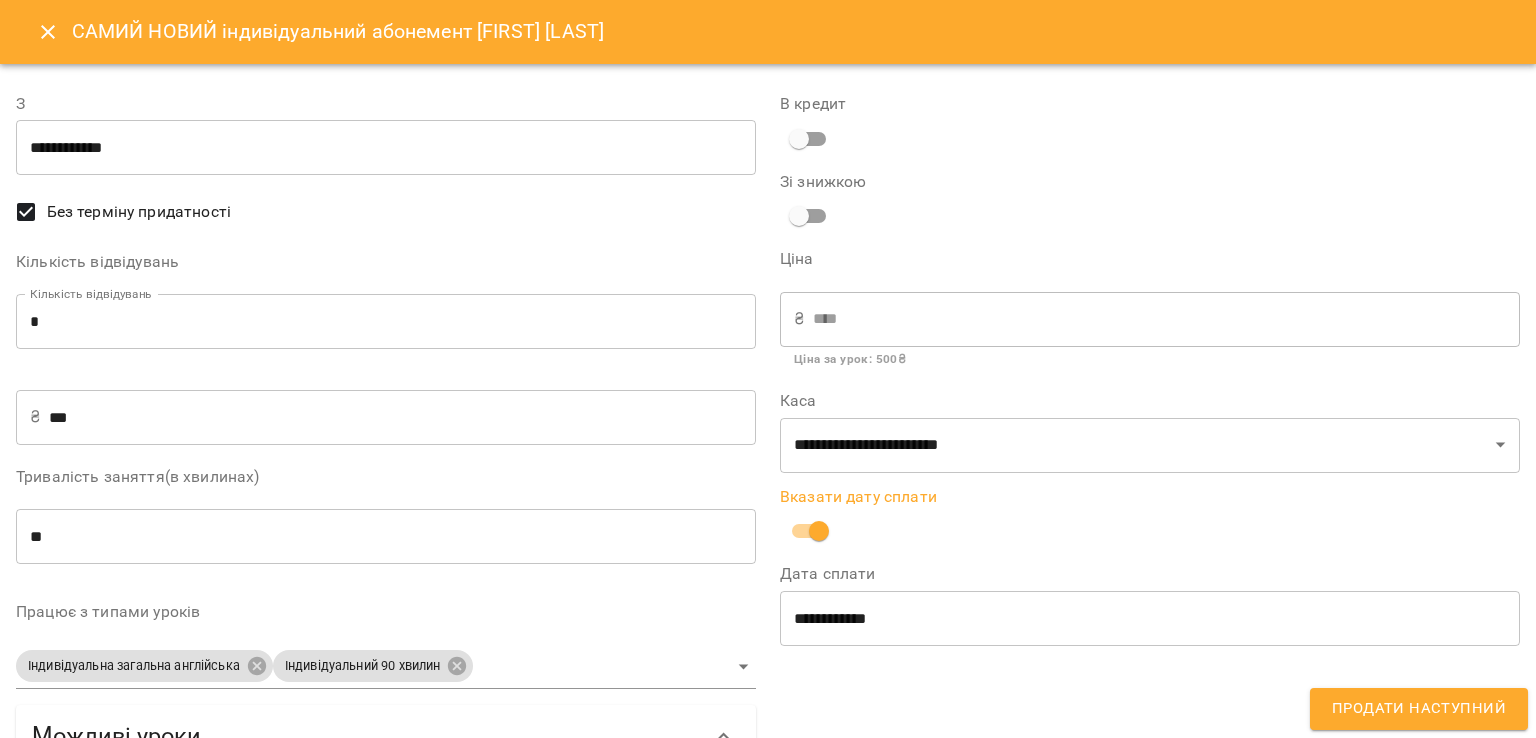 click on "Продати наступний" at bounding box center (1419, 709) 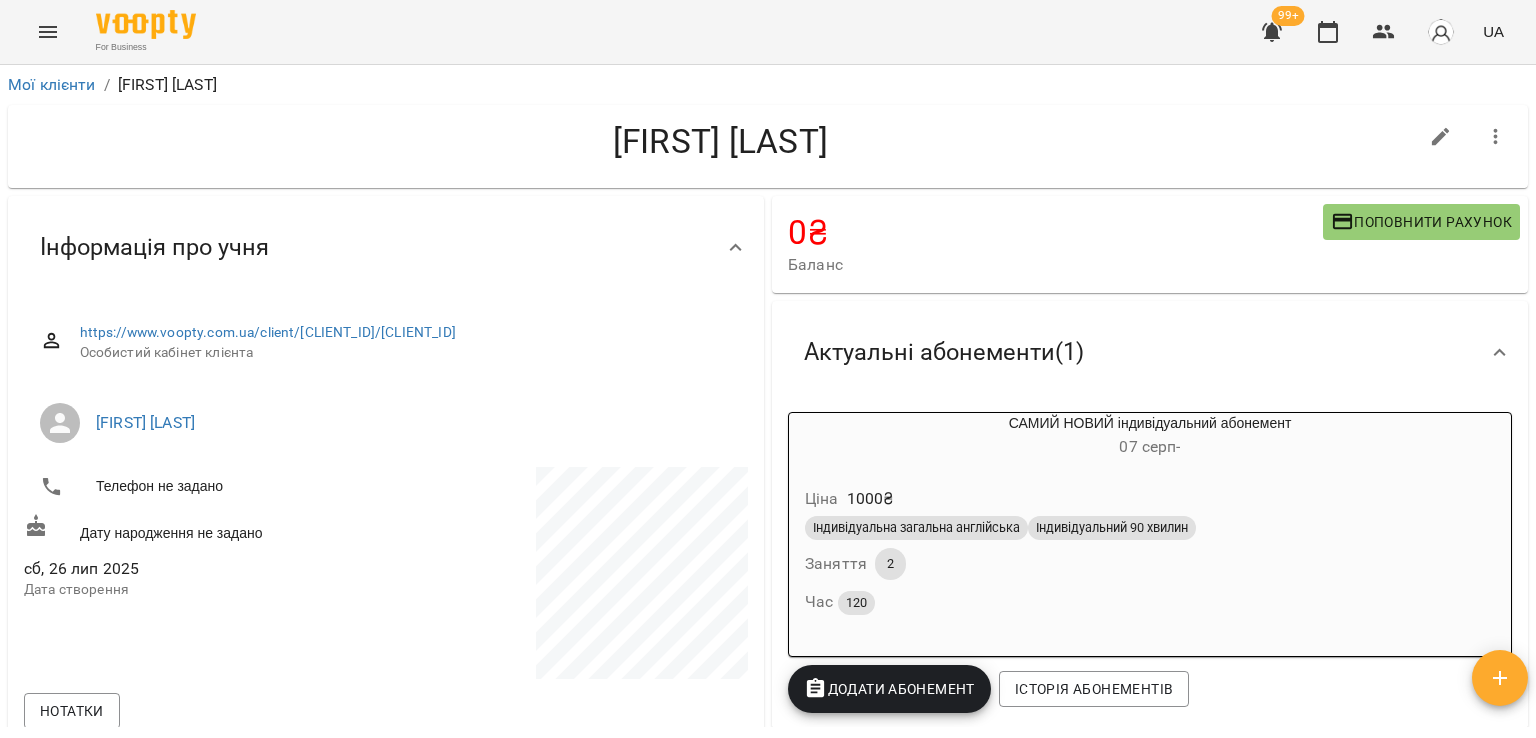 click at bounding box center [1272, 32] 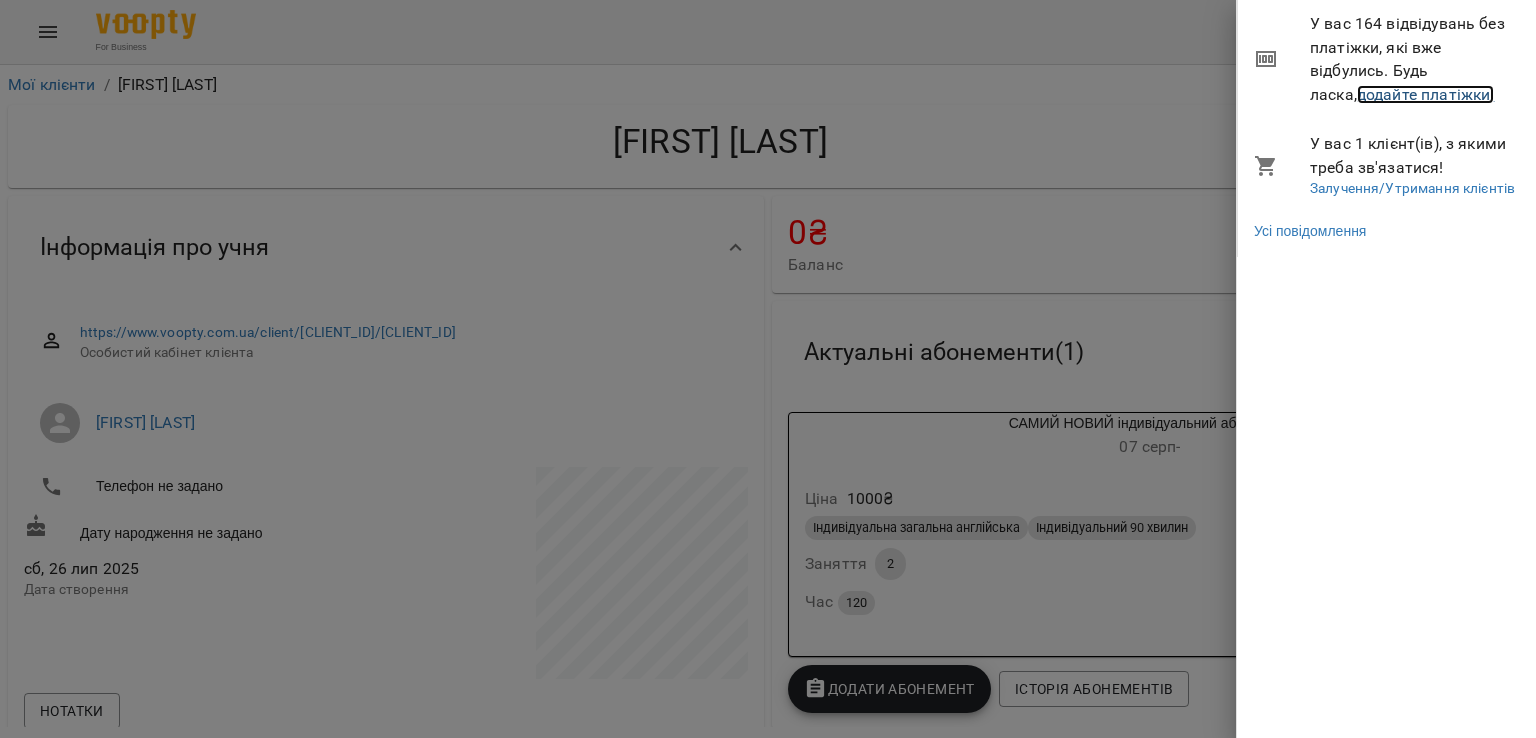 click on "додайте платіжки!" at bounding box center (1426, 94) 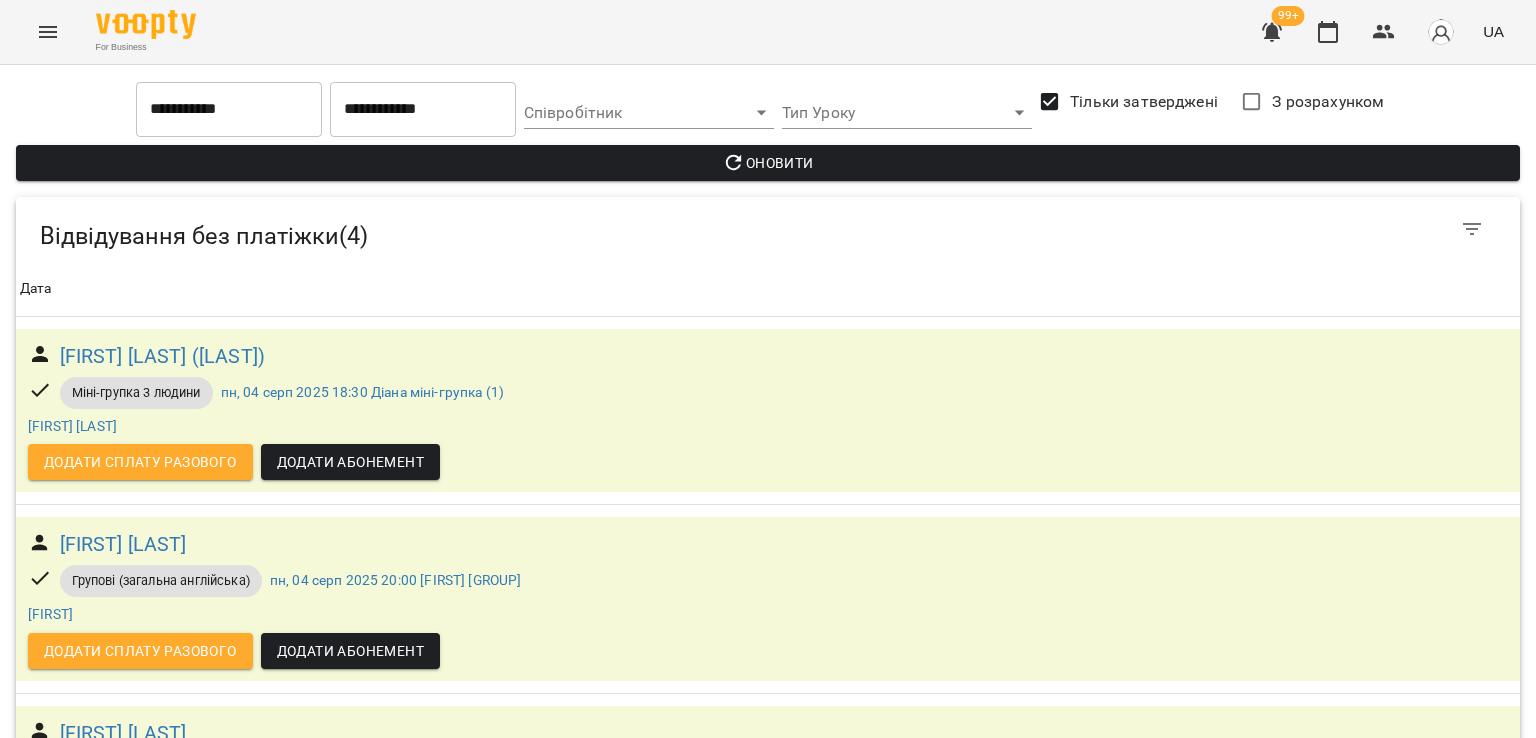 scroll, scrollTop: 347, scrollLeft: 0, axis: vertical 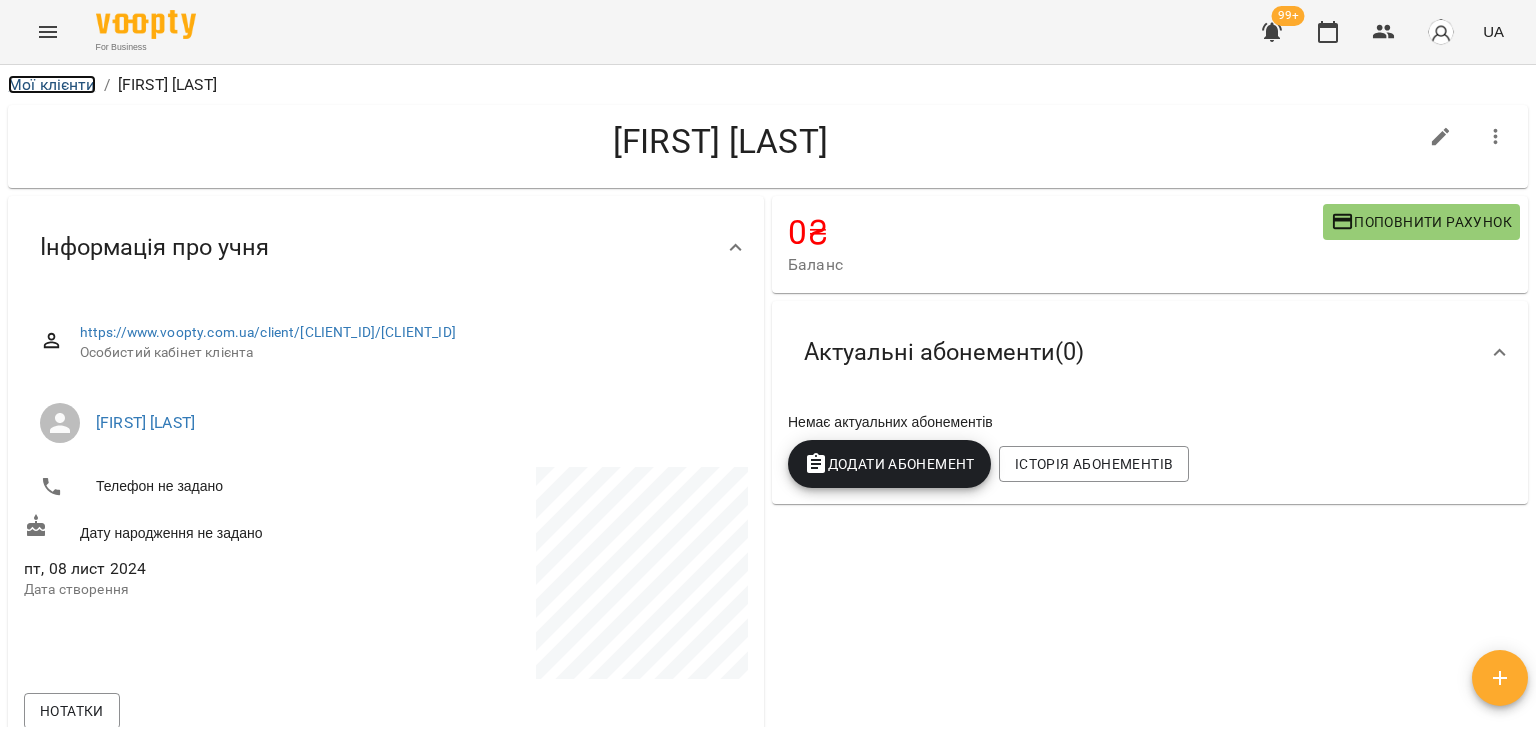click on "Мої клієнти" at bounding box center [52, 84] 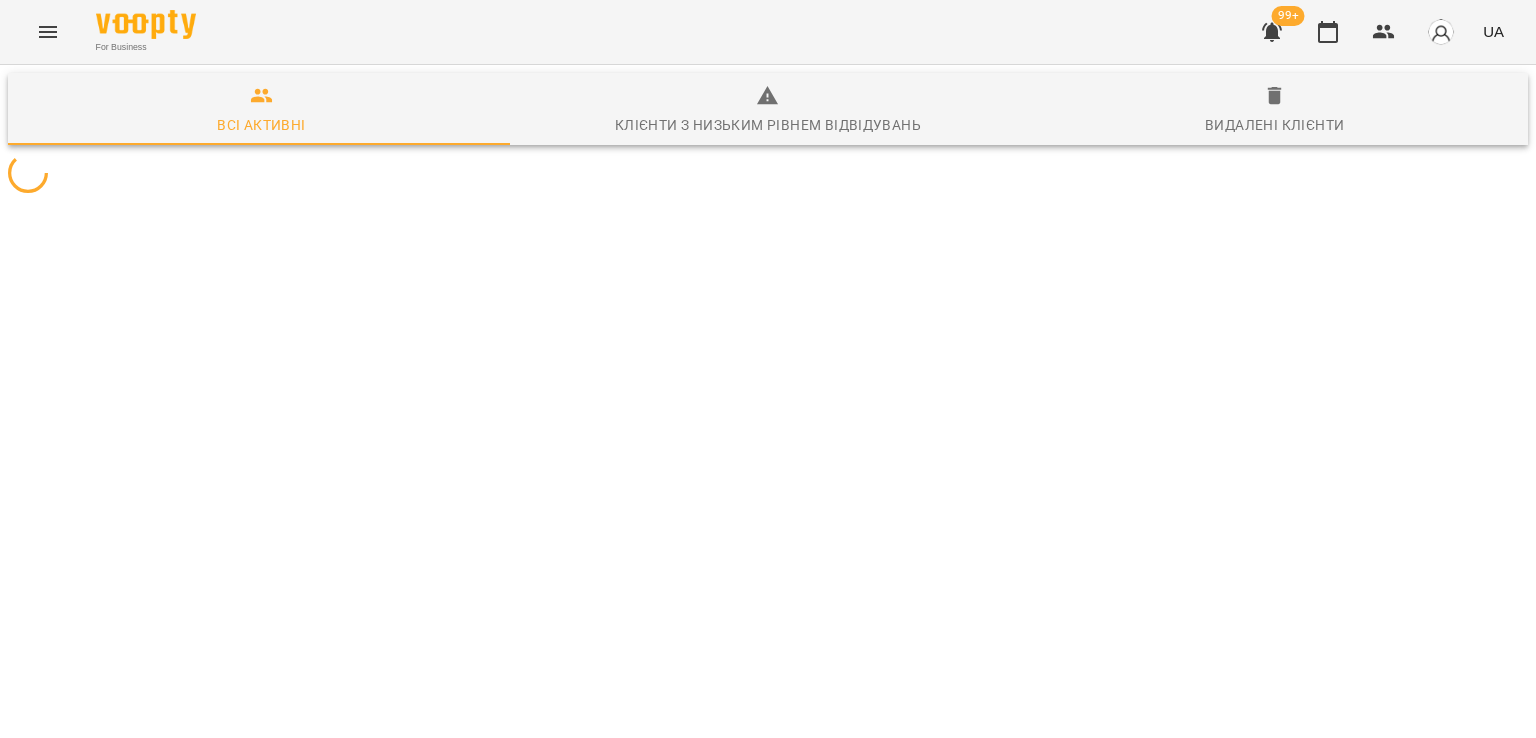 scroll, scrollTop: 0, scrollLeft: 0, axis: both 